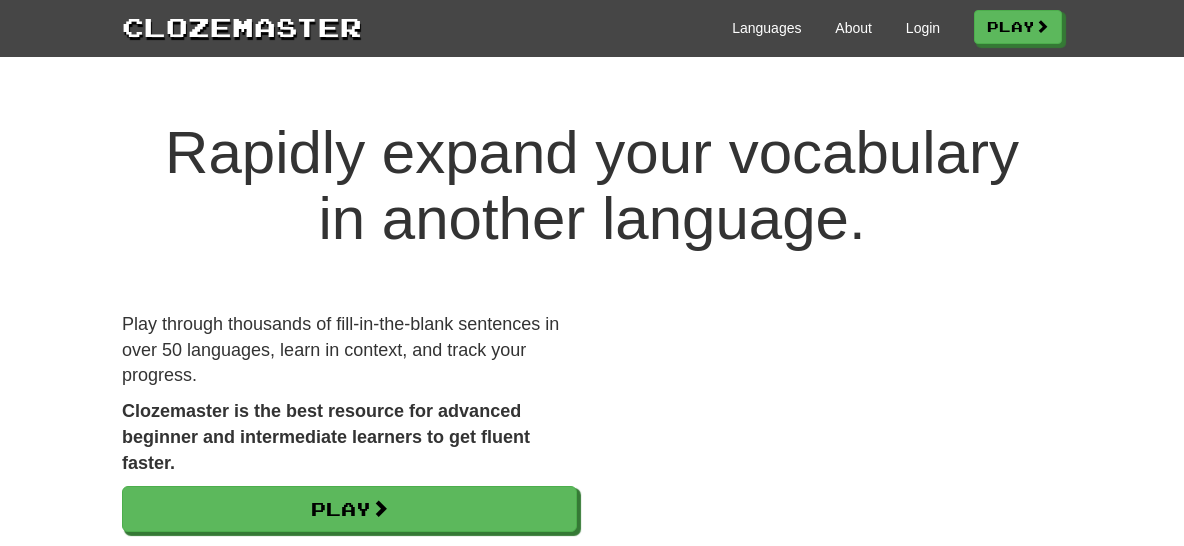 scroll, scrollTop: 0, scrollLeft: 0, axis: both 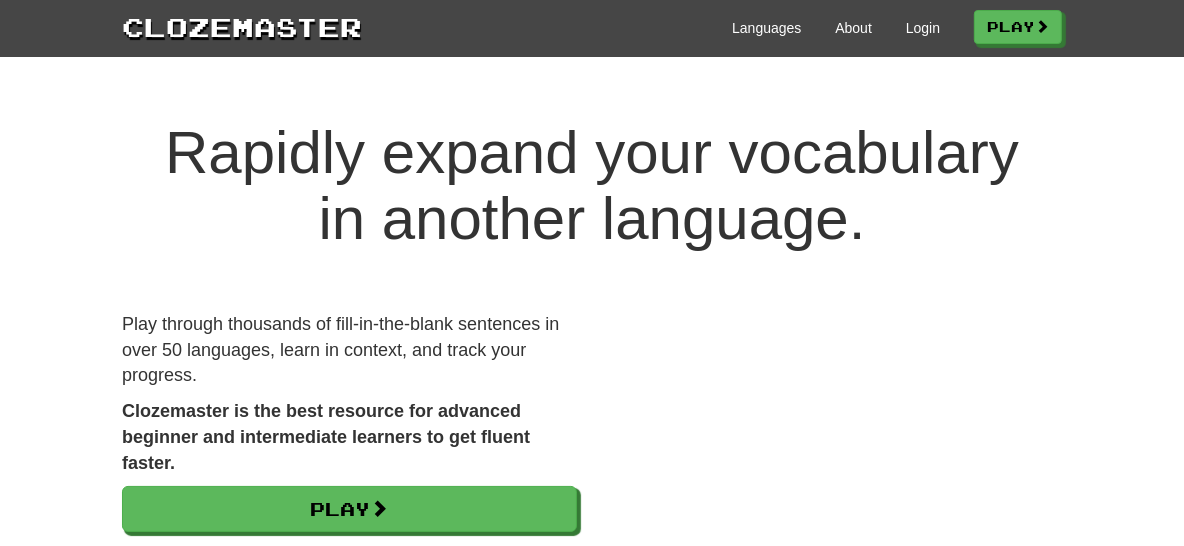 click on "Rapidly expand your vocabulary  in another language." at bounding box center (592, 186) 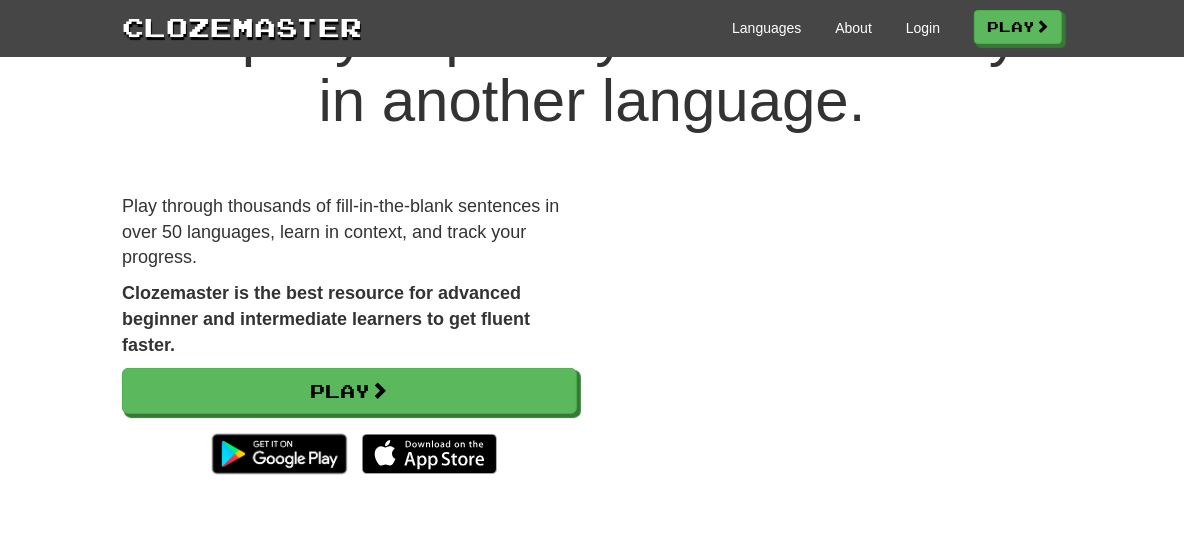scroll, scrollTop: 82, scrollLeft: 0, axis: vertical 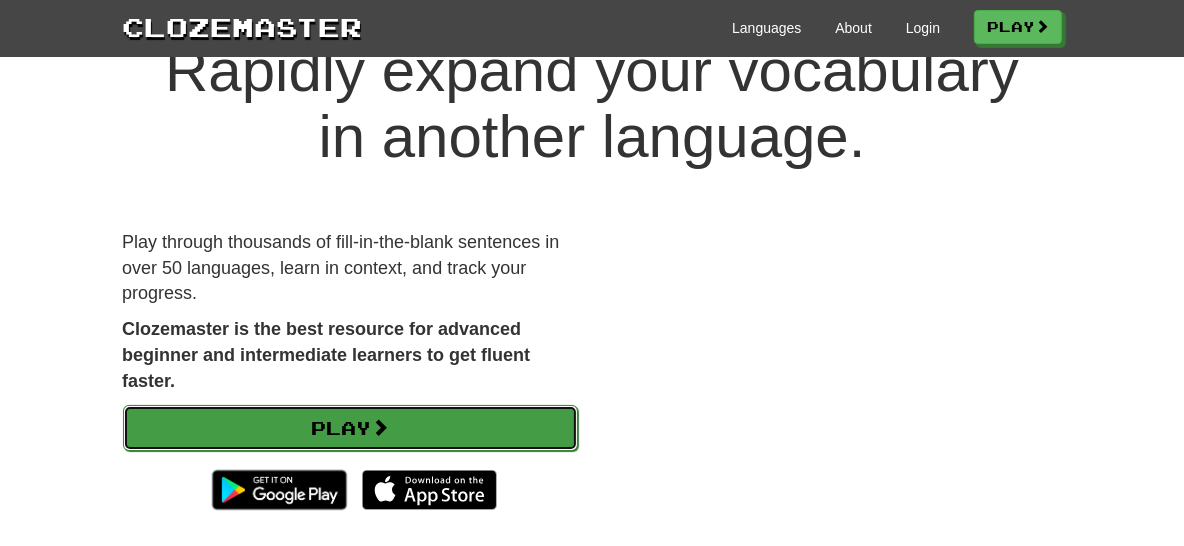 click on "Play" at bounding box center [350, 428] 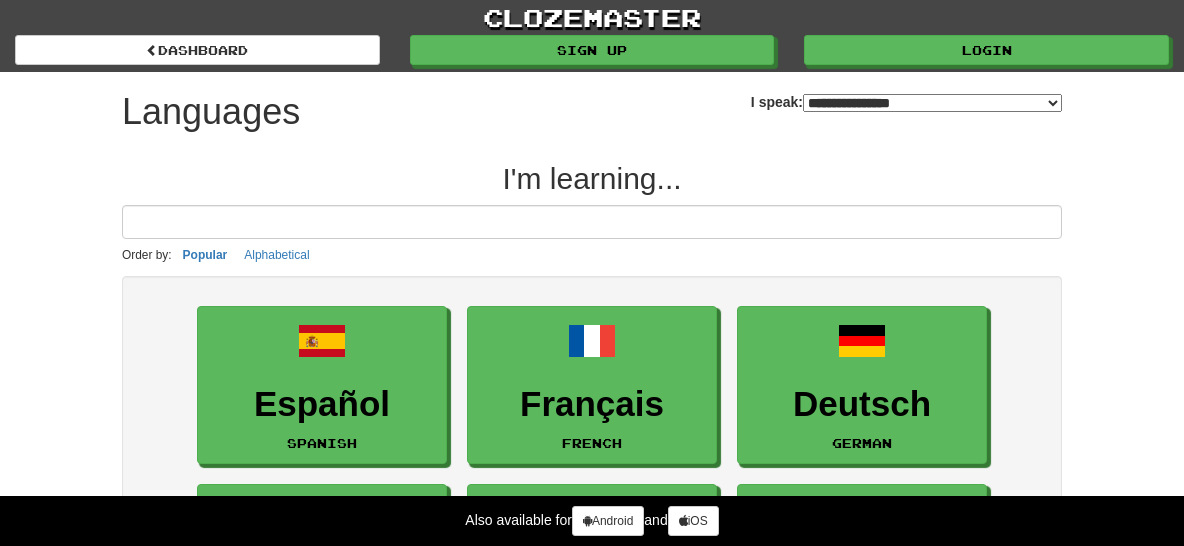 select on "*******" 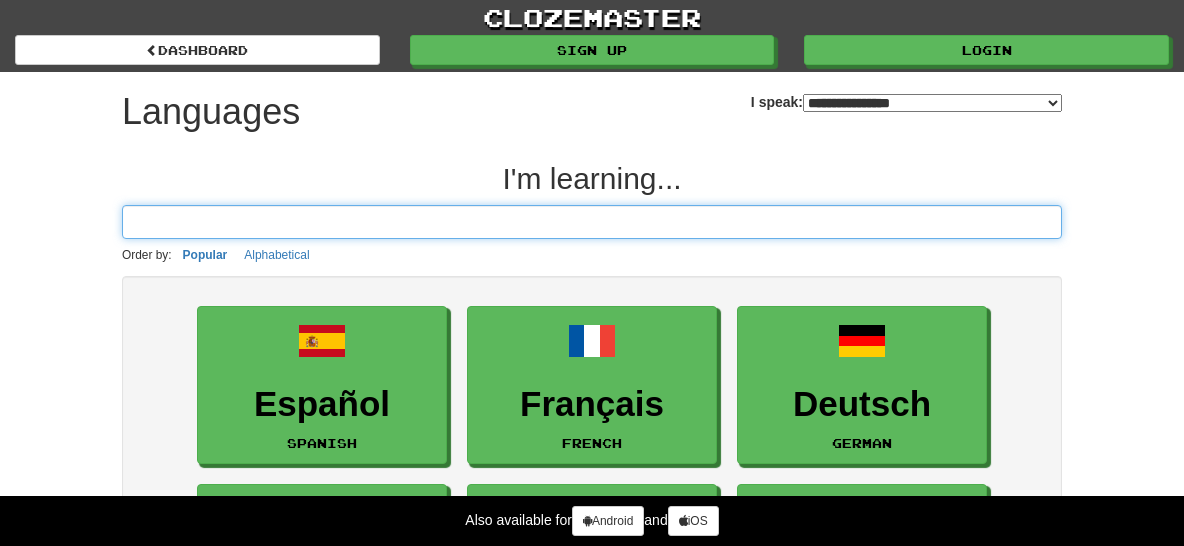 scroll, scrollTop: 0, scrollLeft: 0, axis: both 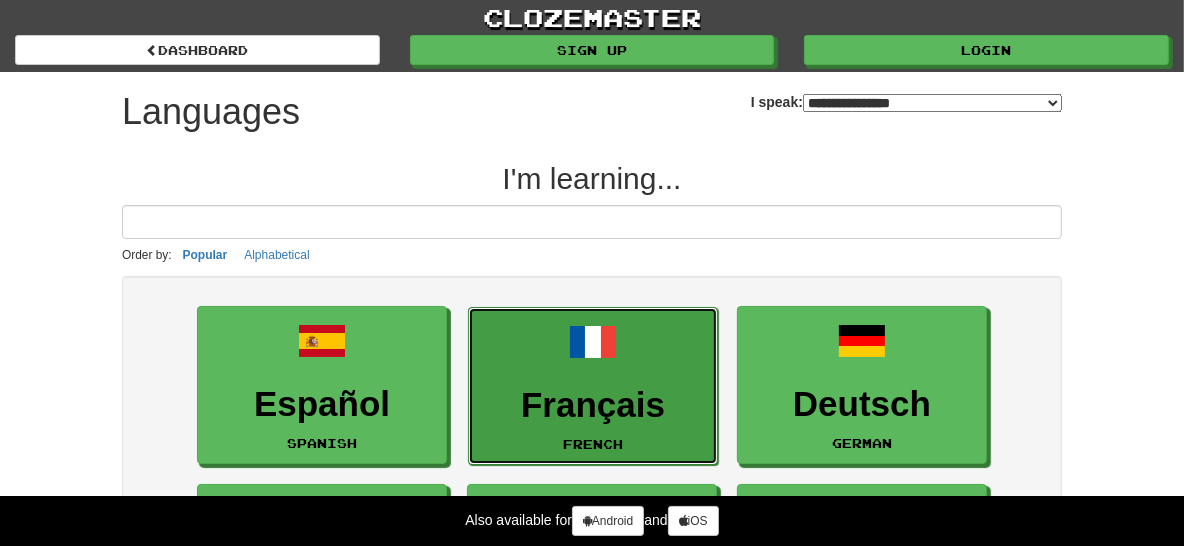 click on "Français French" at bounding box center (593, 386) 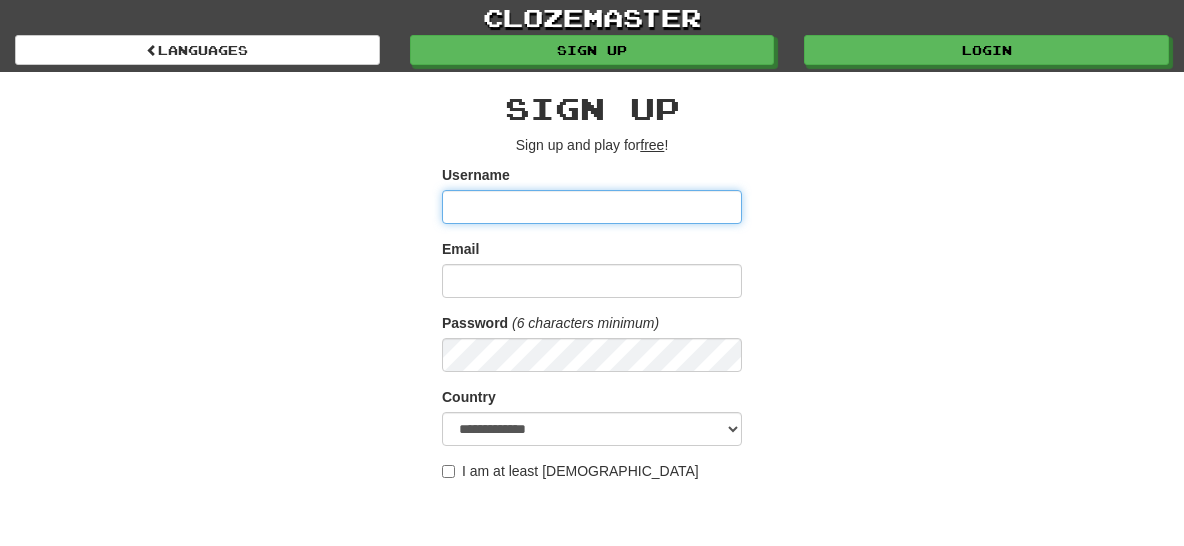 scroll, scrollTop: 0, scrollLeft: 0, axis: both 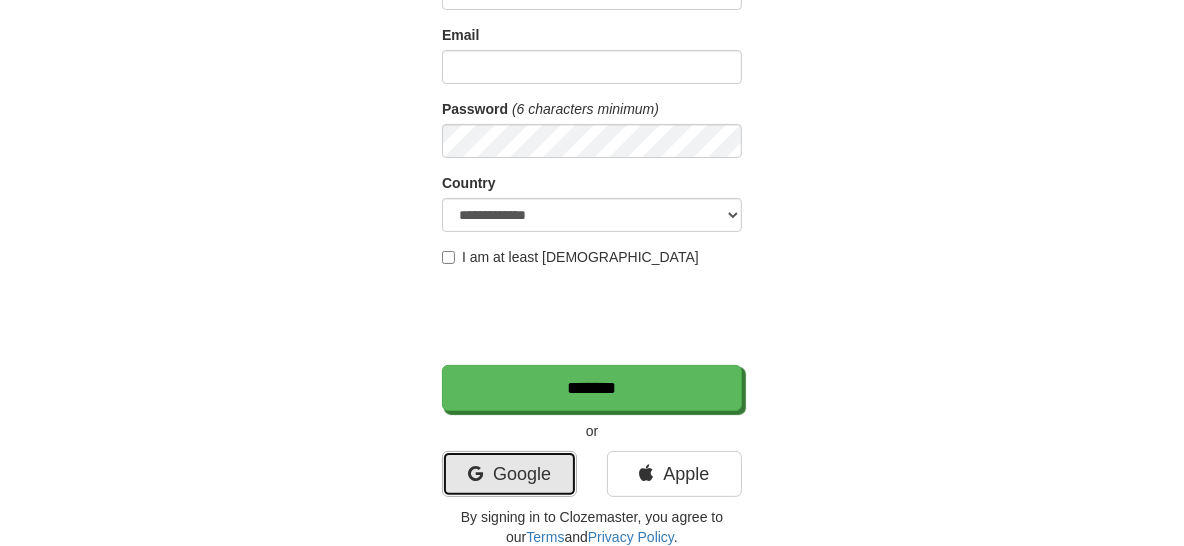 click on "Google" at bounding box center (509, 474) 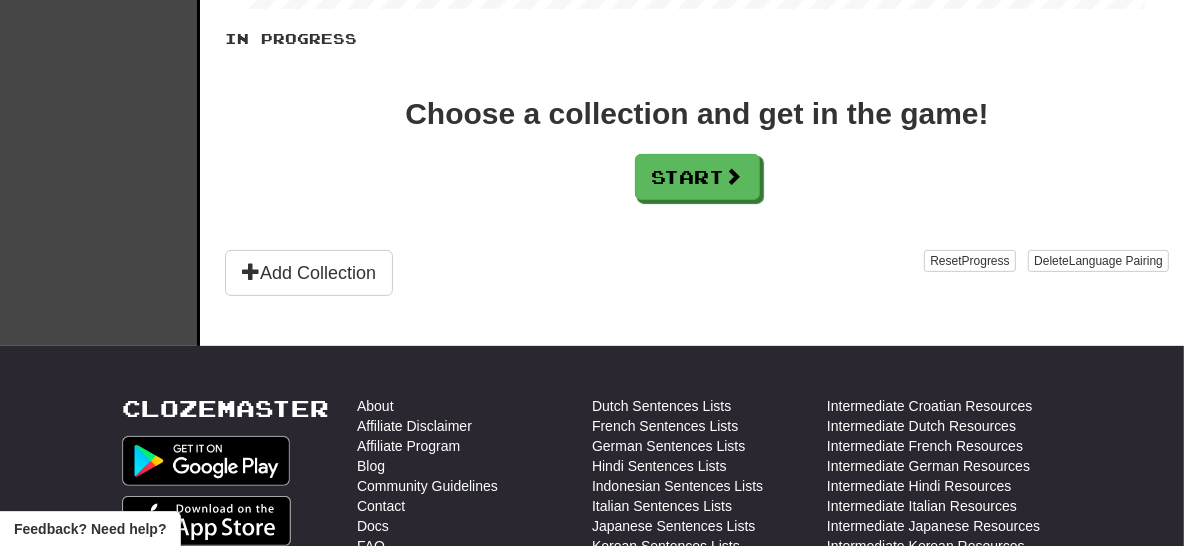 scroll, scrollTop: 477, scrollLeft: 0, axis: vertical 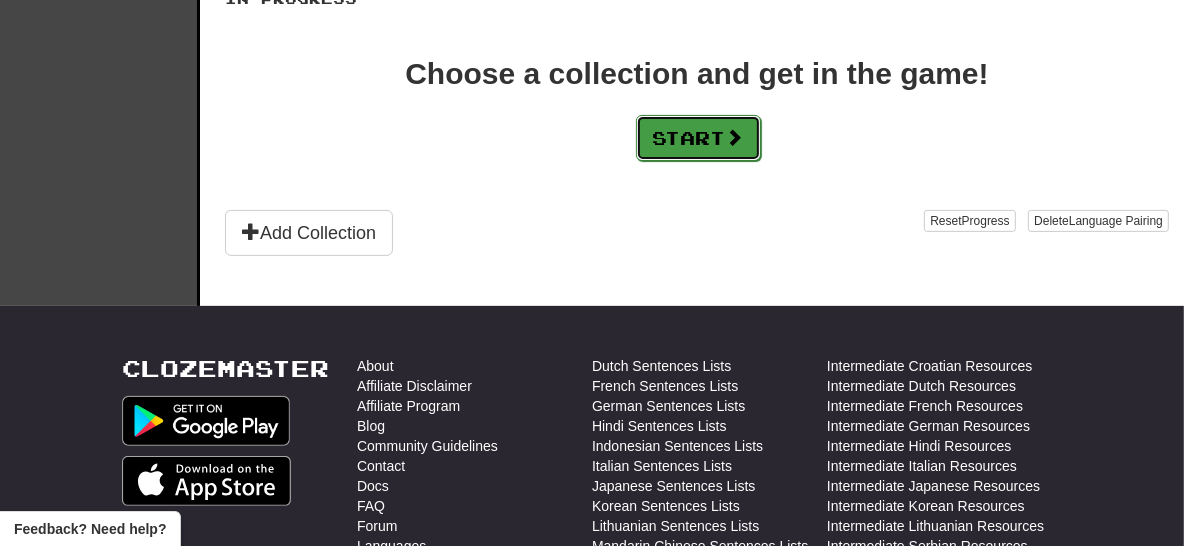click on "Start" at bounding box center [698, 138] 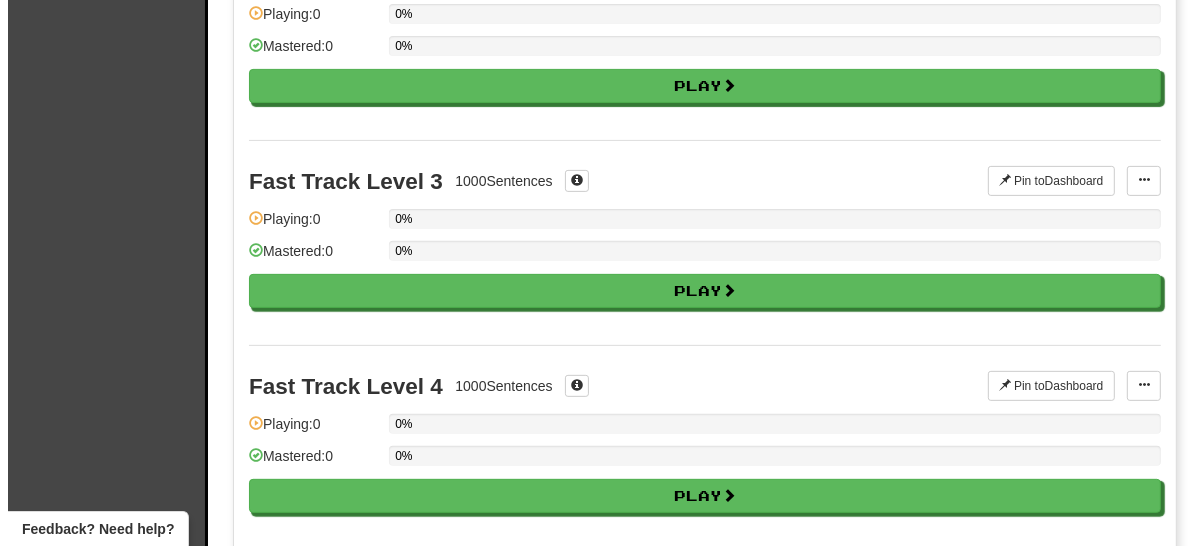 scroll, scrollTop: 0, scrollLeft: 0, axis: both 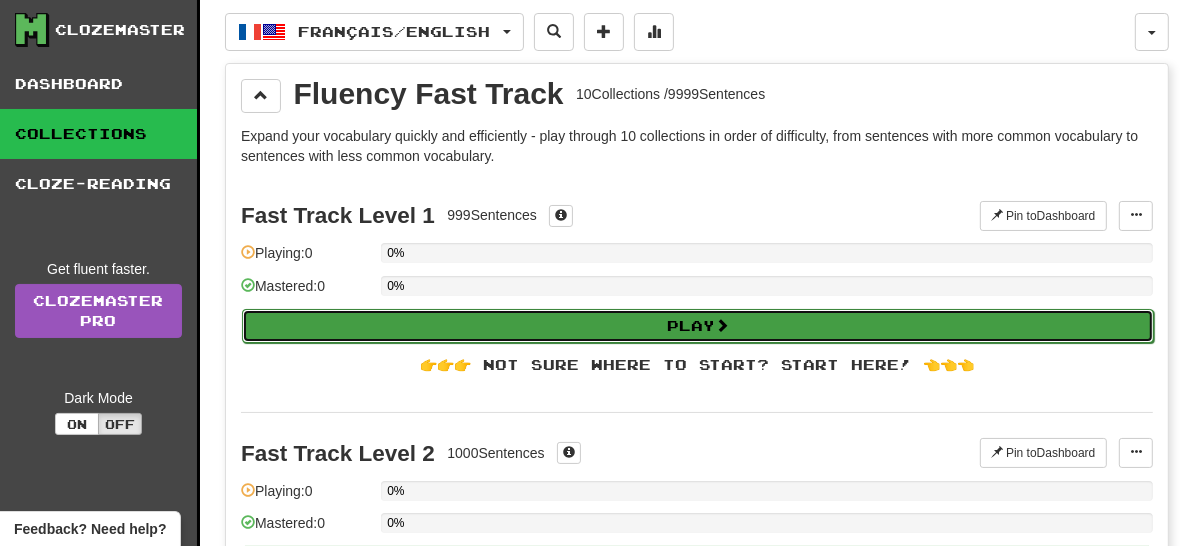 click on "Play" at bounding box center (698, 326) 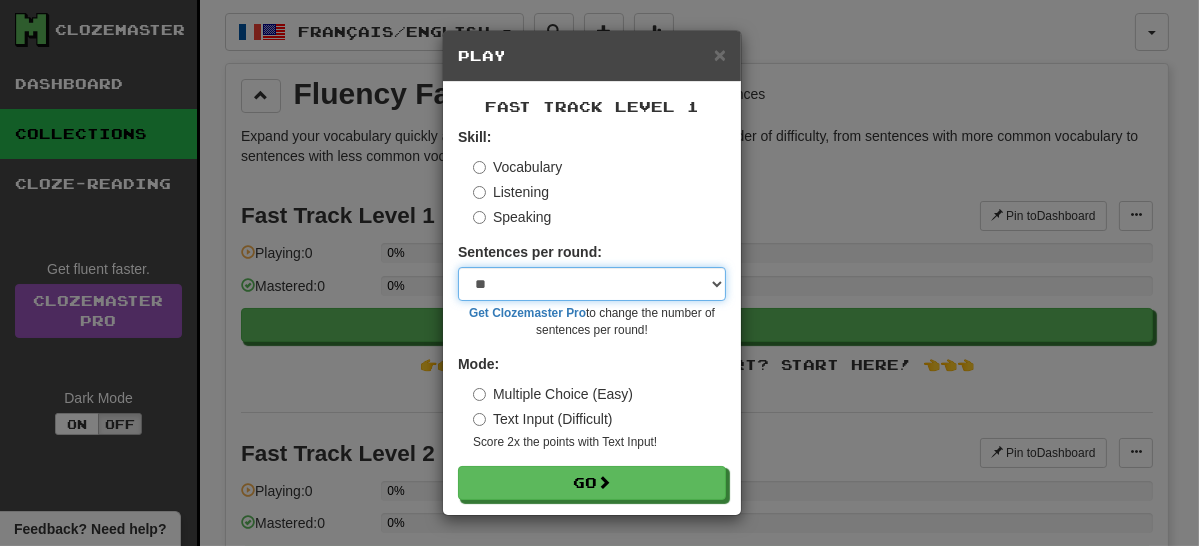 click on "* ** ** ** ** ** *** ********" at bounding box center [592, 284] 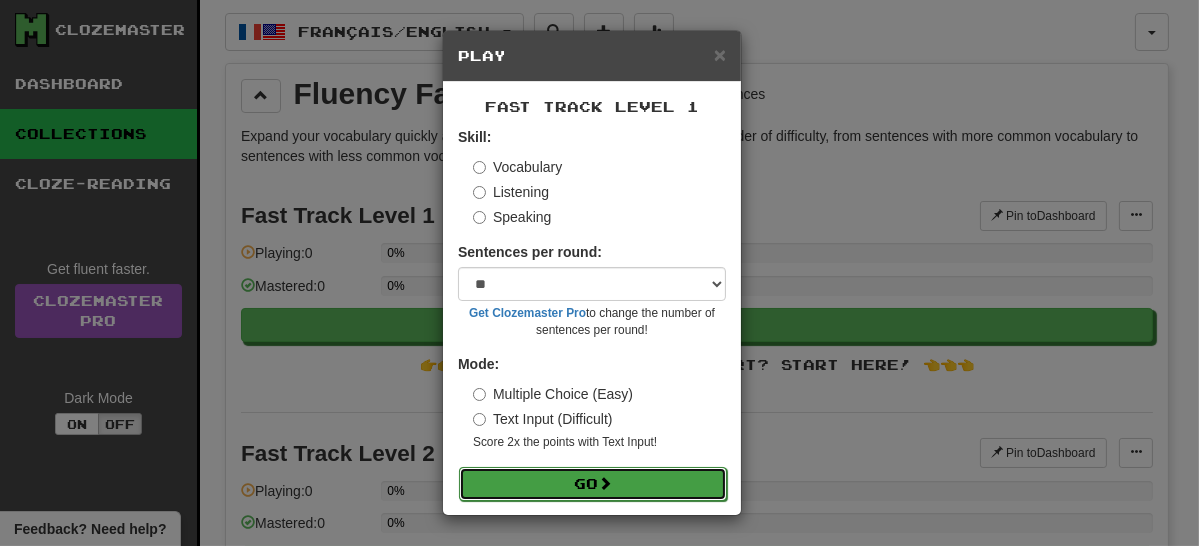 click on "Go" at bounding box center (593, 484) 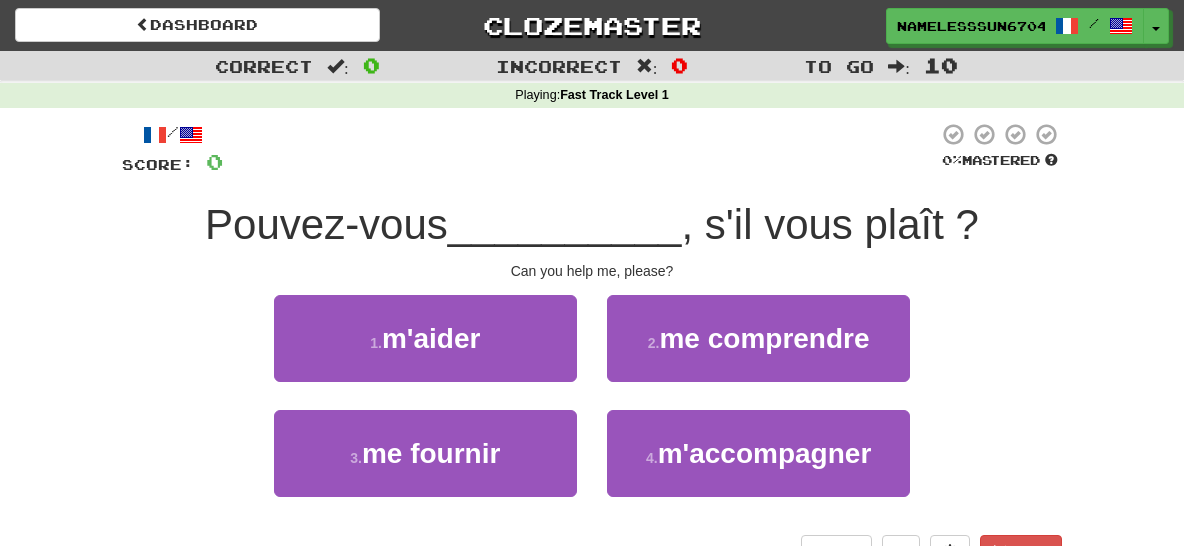 scroll, scrollTop: 0, scrollLeft: 0, axis: both 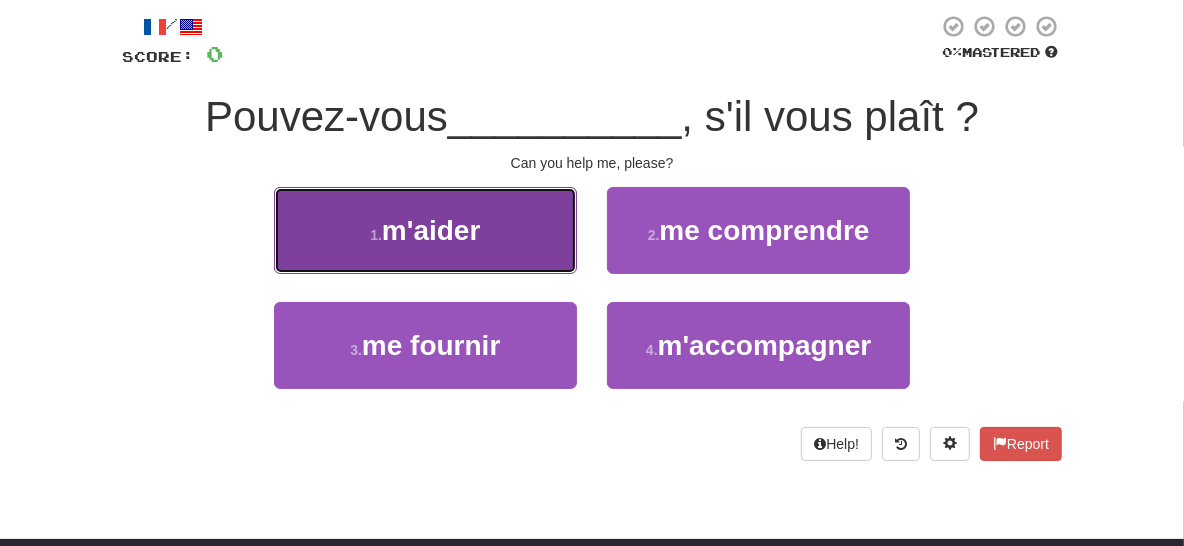 click on "1 .  m'aider" at bounding box center [425, 230] 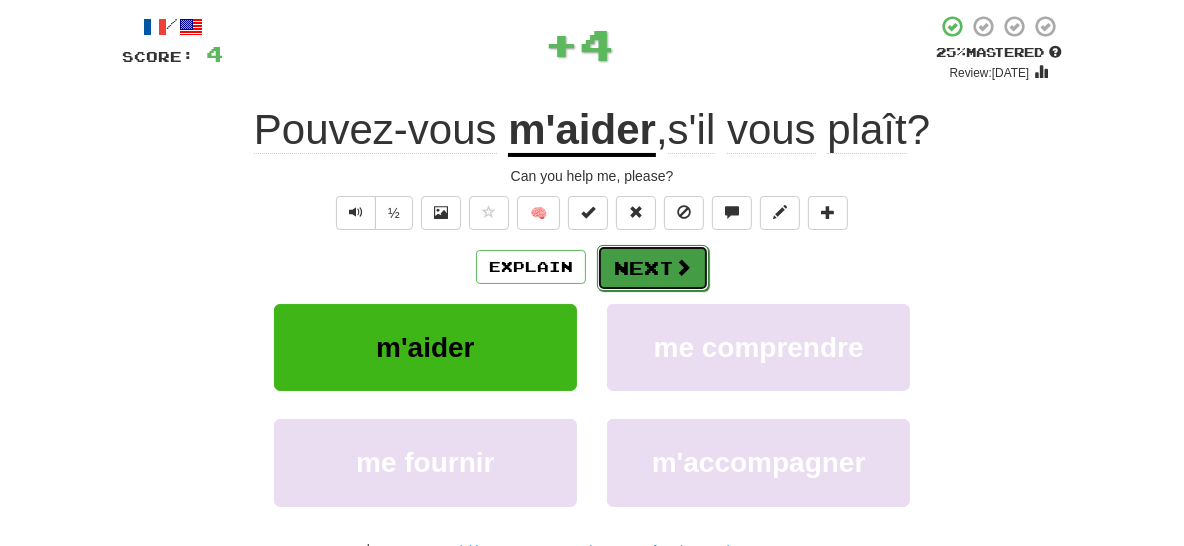click on "Next" at bounding box center [653, 268] 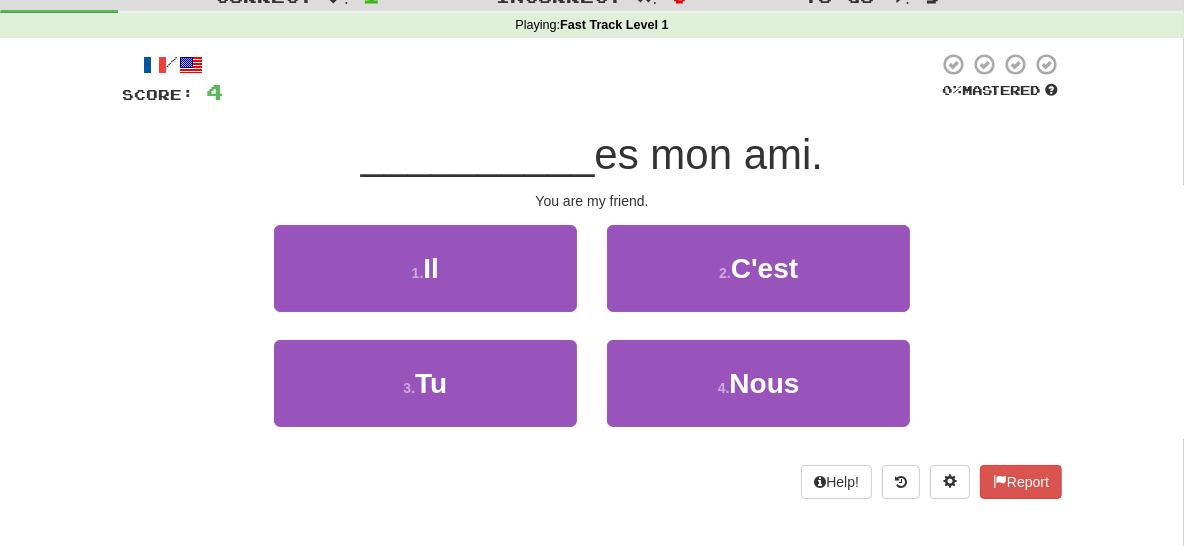 scroll, scrollTop: 68, scrollLeft: 0, axis: vertical 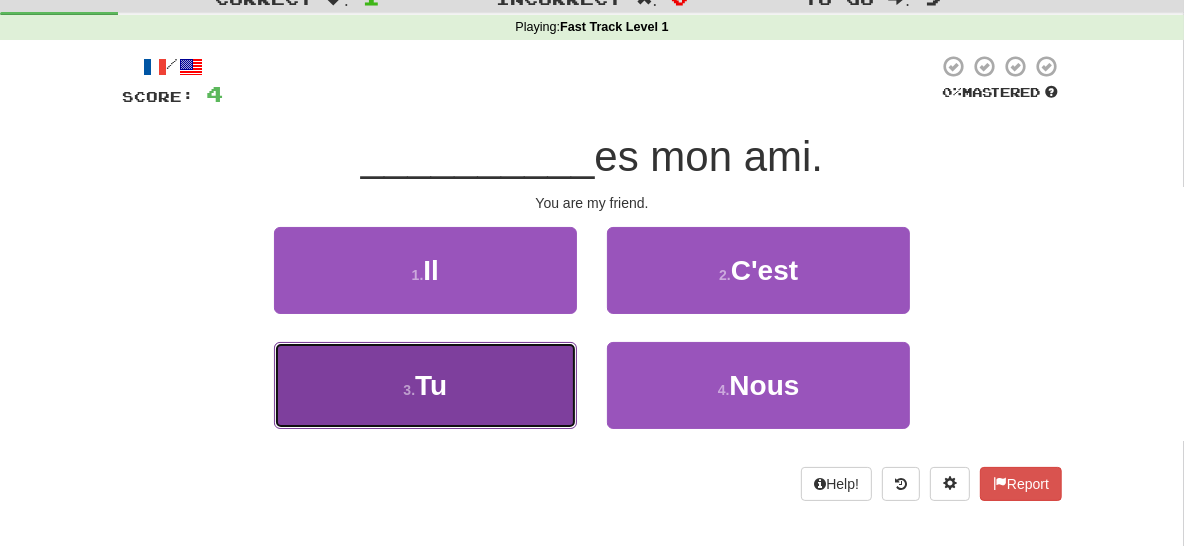 click on "3 .  Tu" at bounding box center (425, 385) 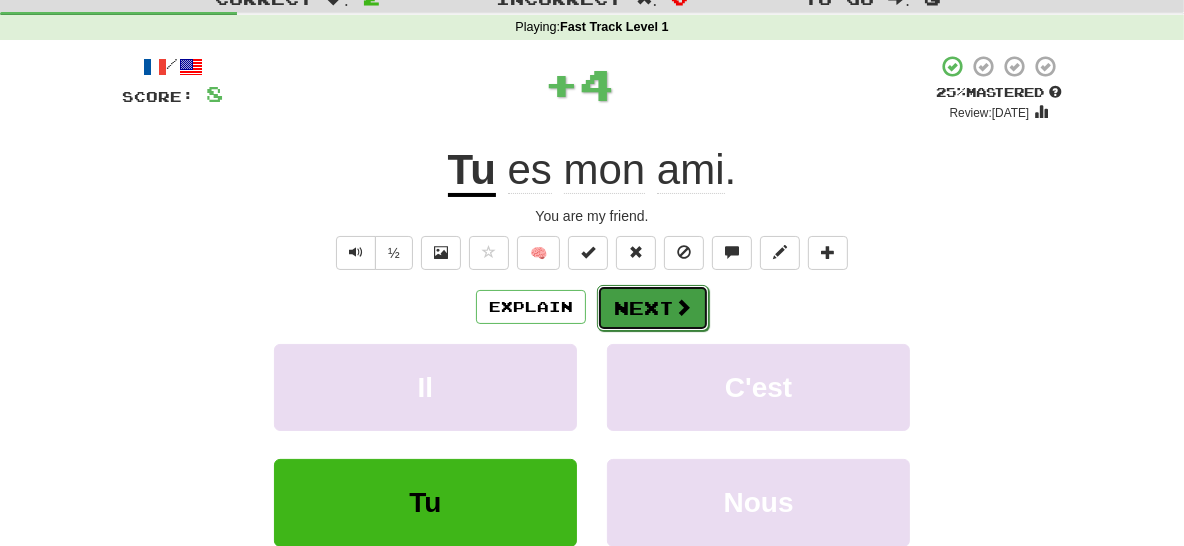 click on "Next" at bounding box center [653, 308] 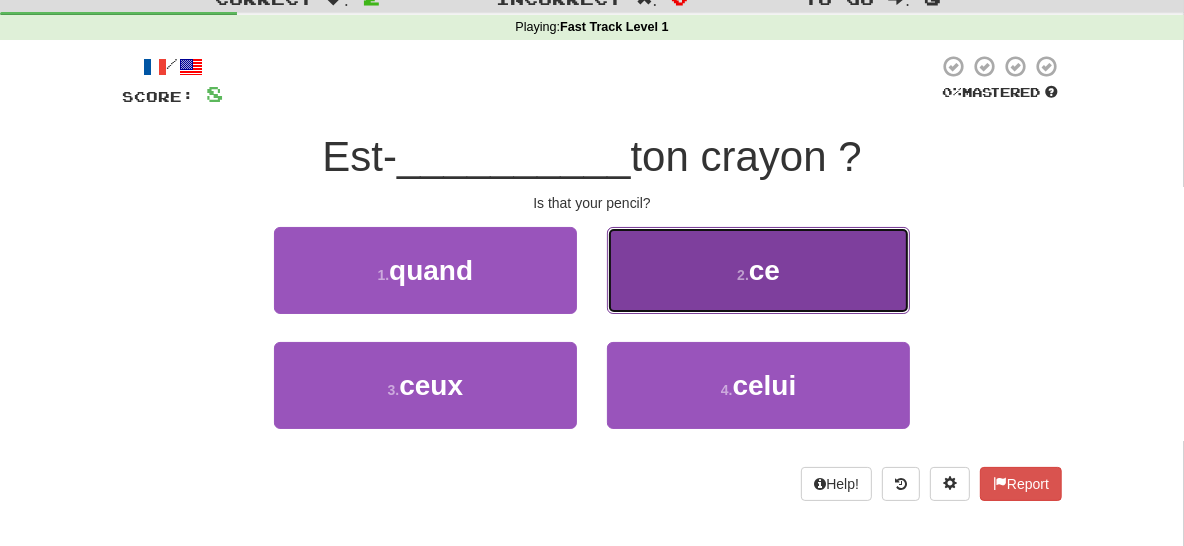 click on "2 .  ce" at bounding box center (758, 270) 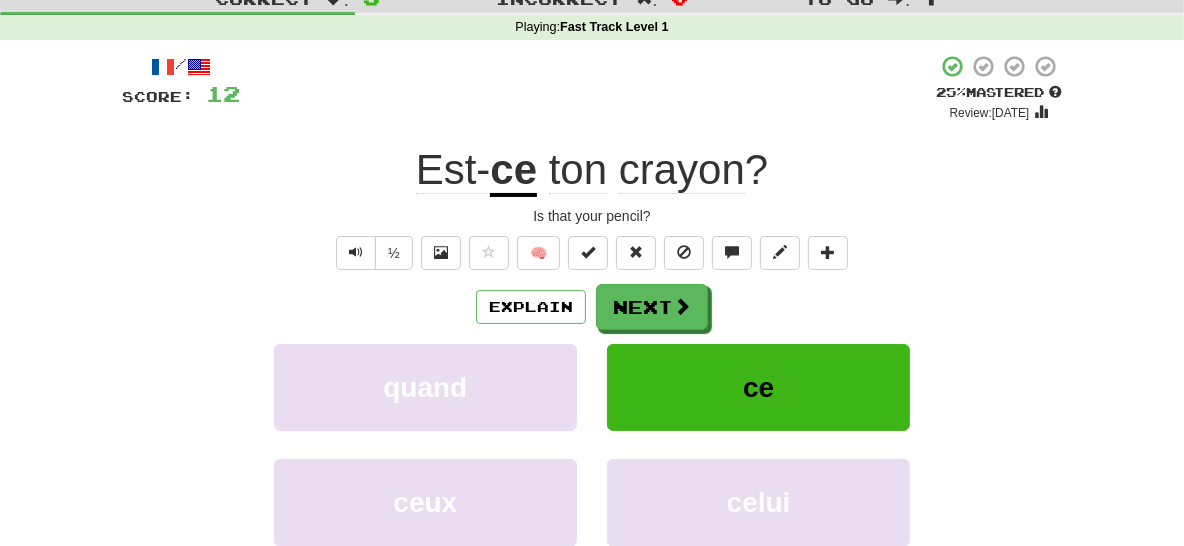 click on "Est-" 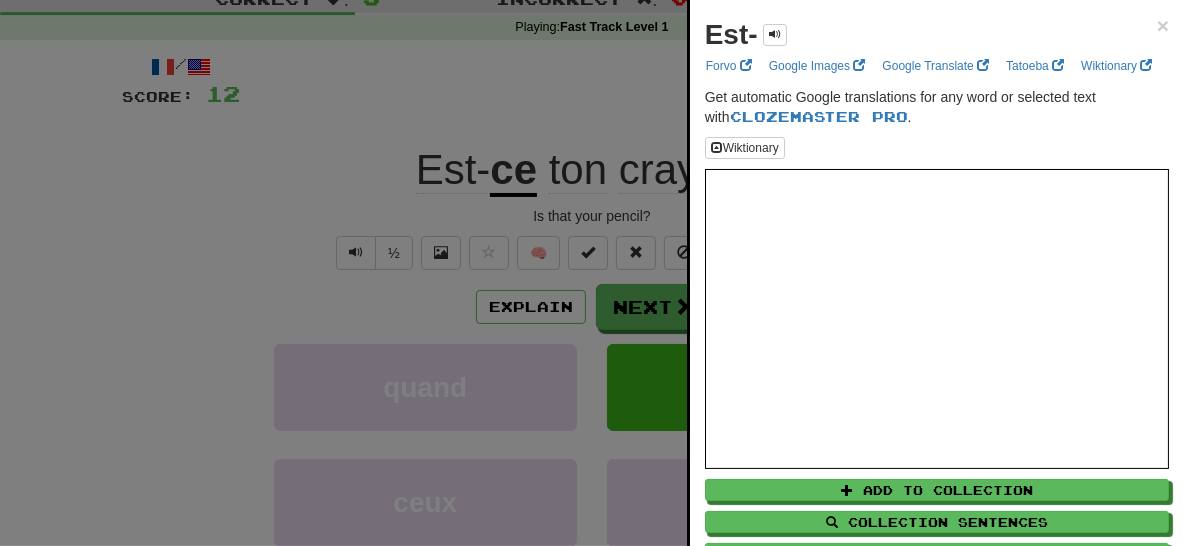 click at bounding box center [592, 273] 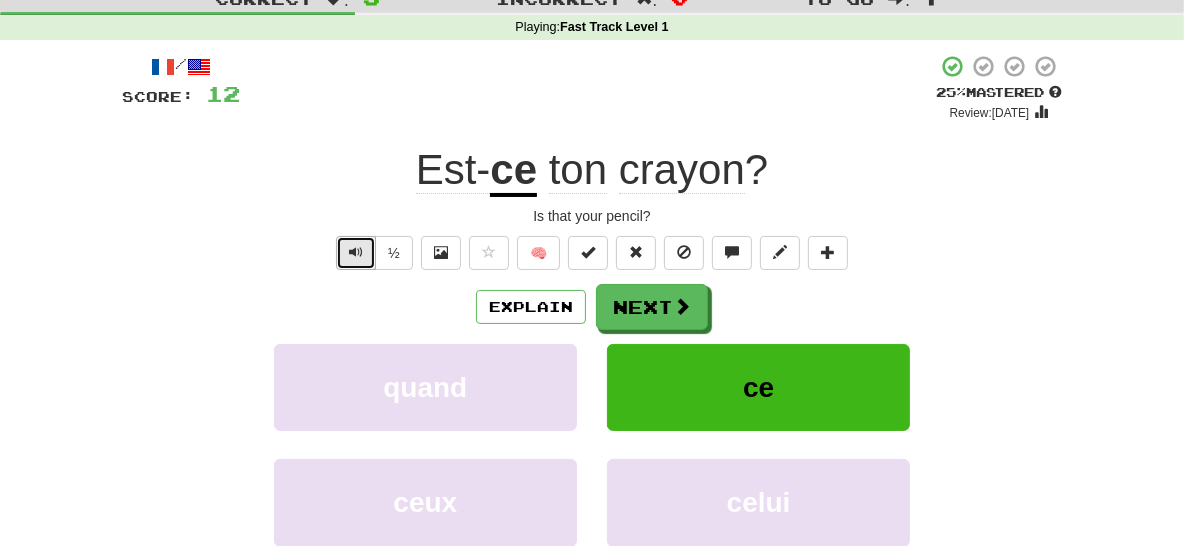click at bounding box center [356, 252] 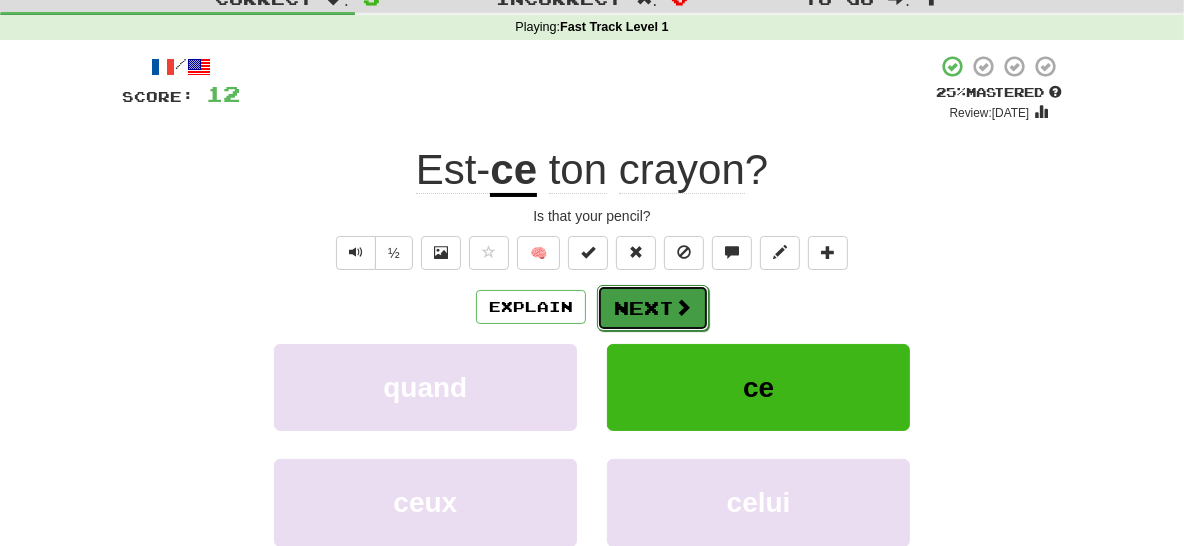 click on "Next" at bounding box center (653, 308) 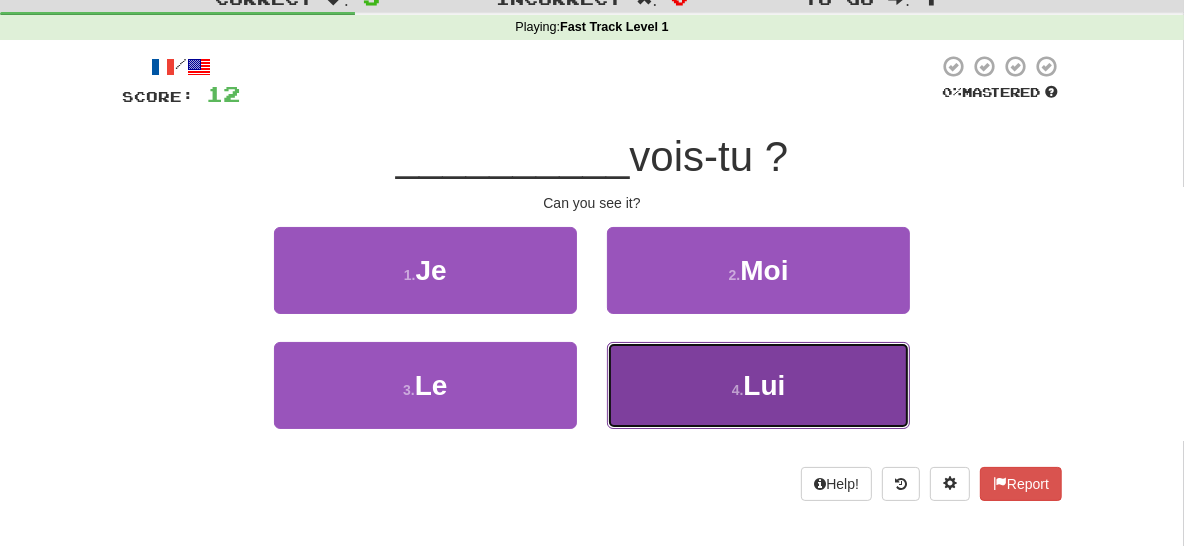 click on "4 .  Lui" at bounding box center (758, 385) 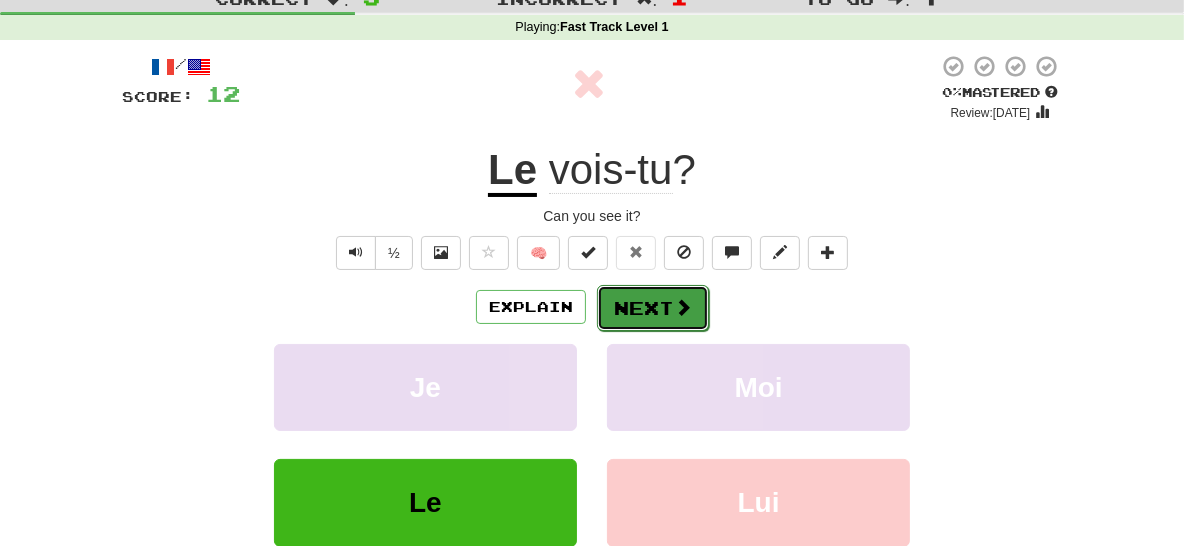 click on "Next" at bounding box center (653, 308) 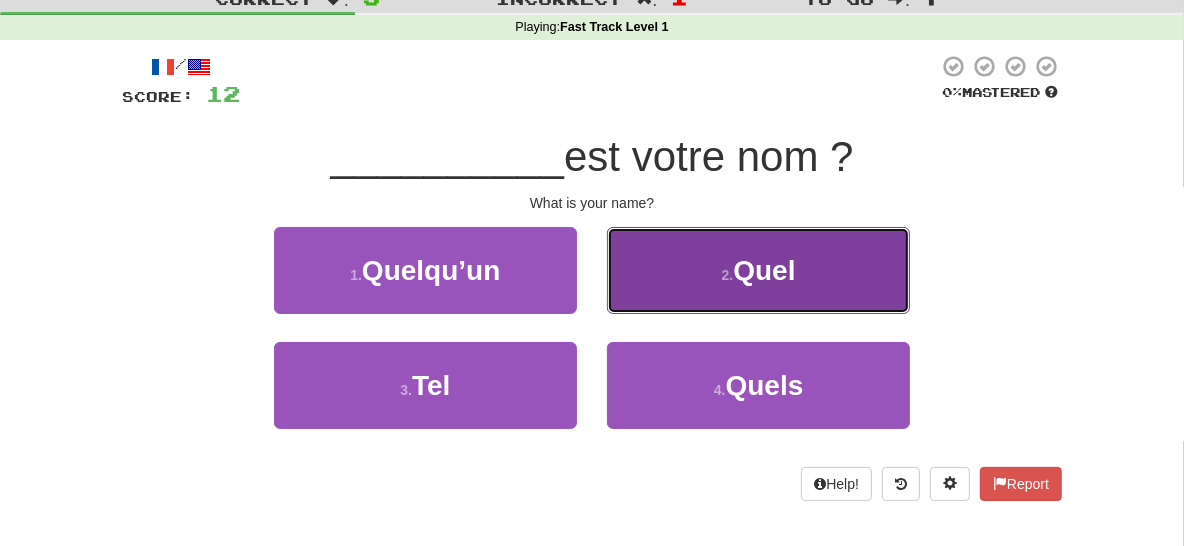 click on "2 .  Quel" at bounding box center [758, 270] 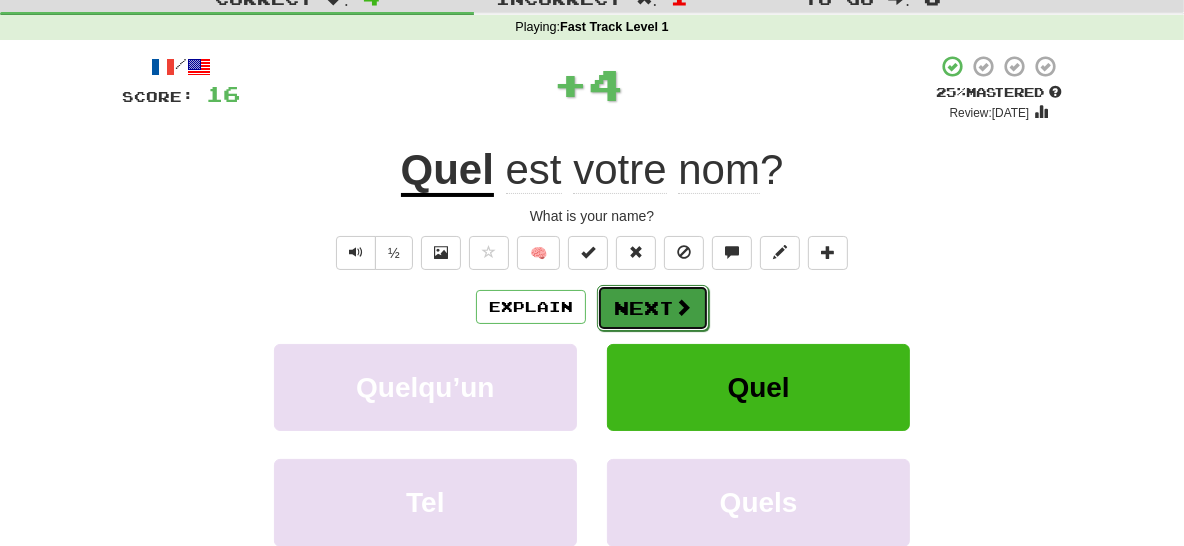 click on "Next" at bounding box center [653, 308] 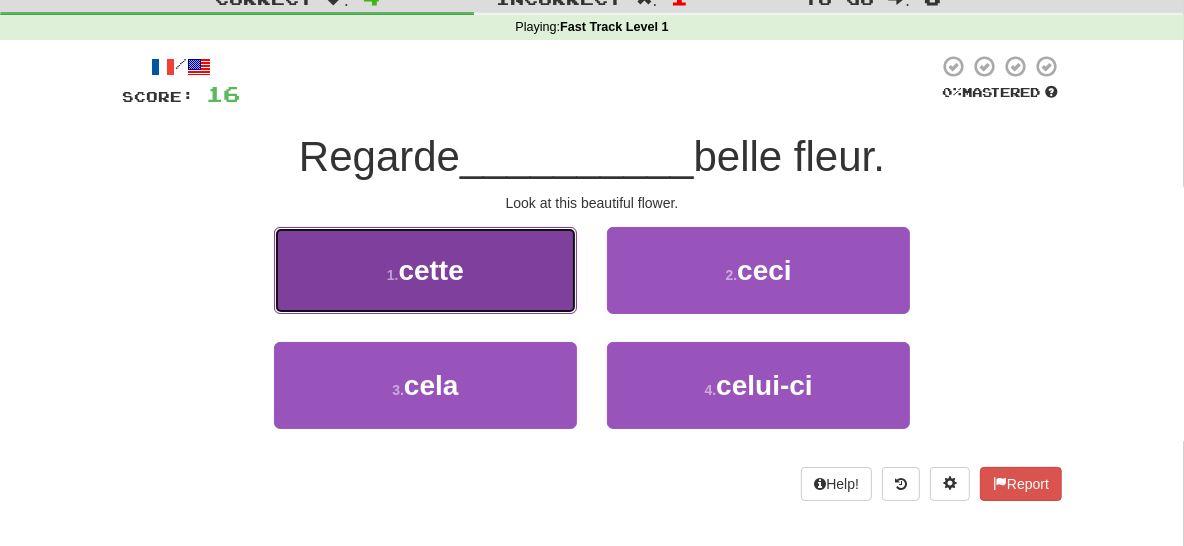 click on "cette" at bounding box center (430, 270) 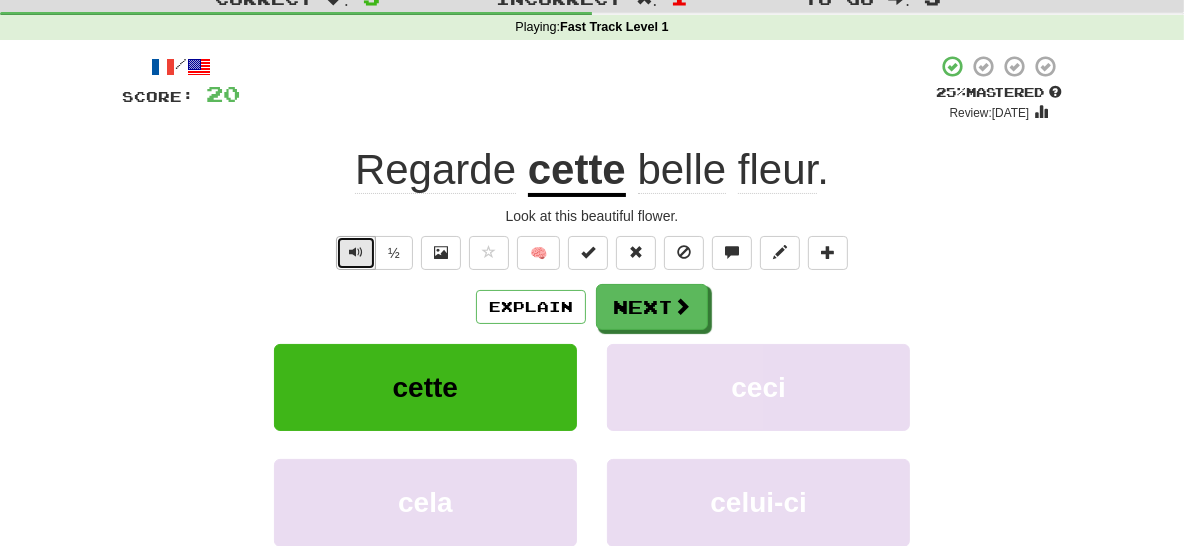 click at bounding box center [356, 252] 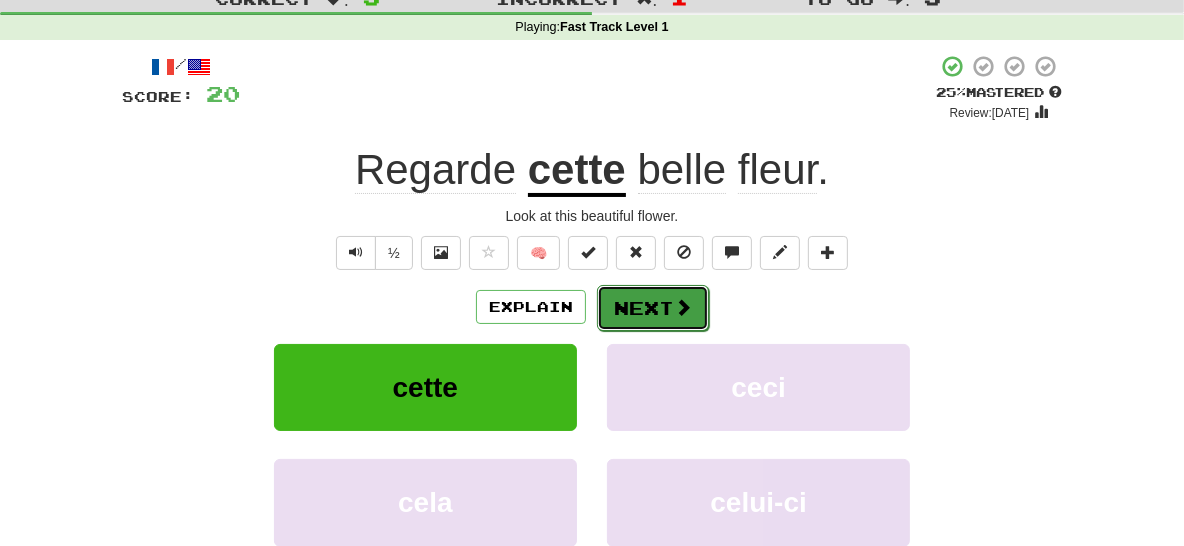 click on "Next" at bounding box center (653, 308) 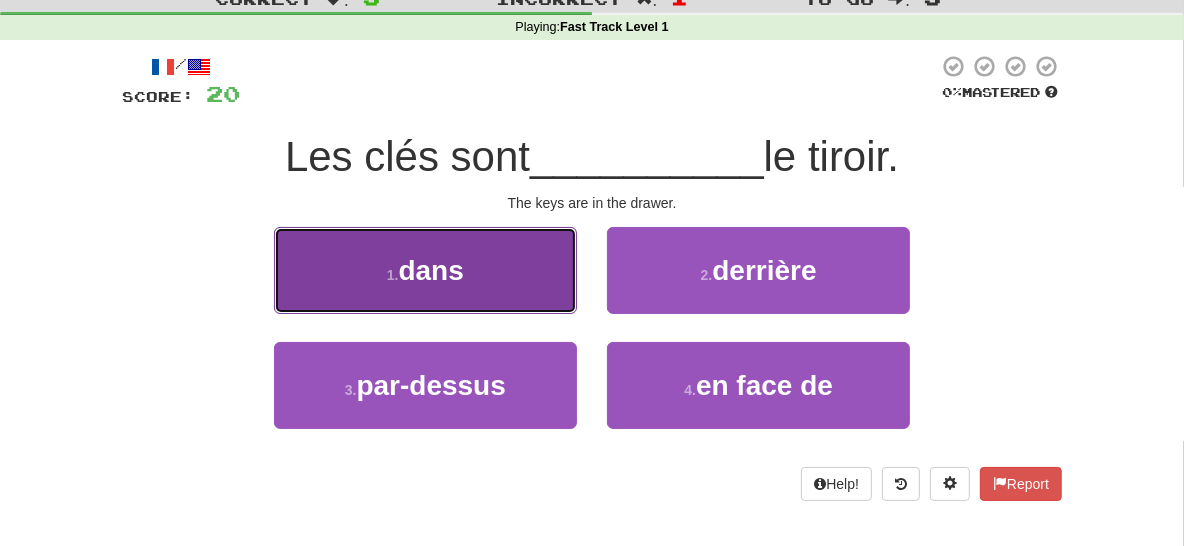 click on "dans" at bounding box center [430, 270] 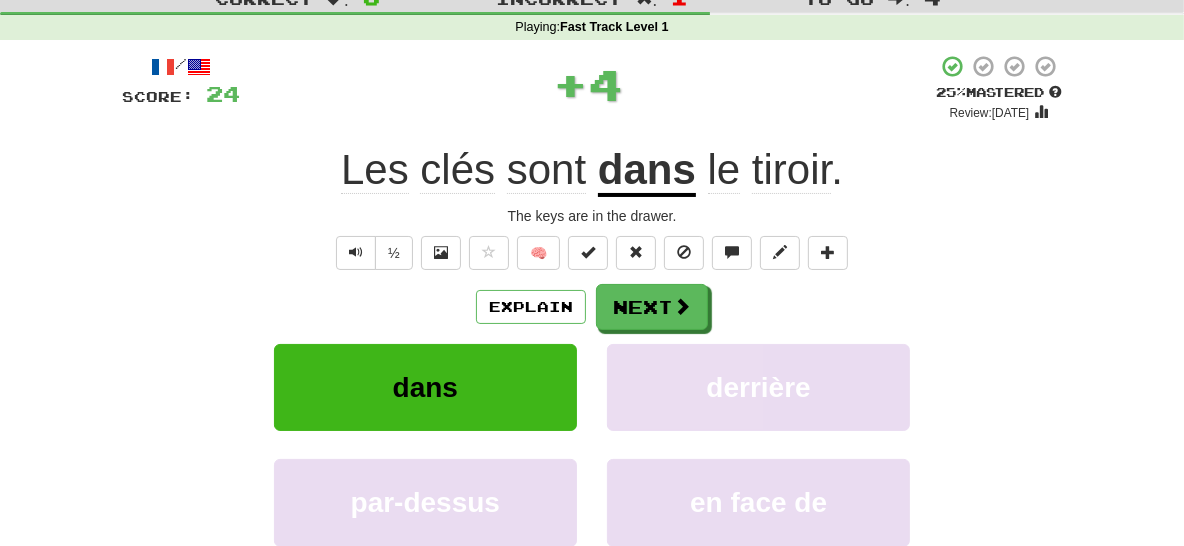 click on "dans" at bounding box center [647, 171] 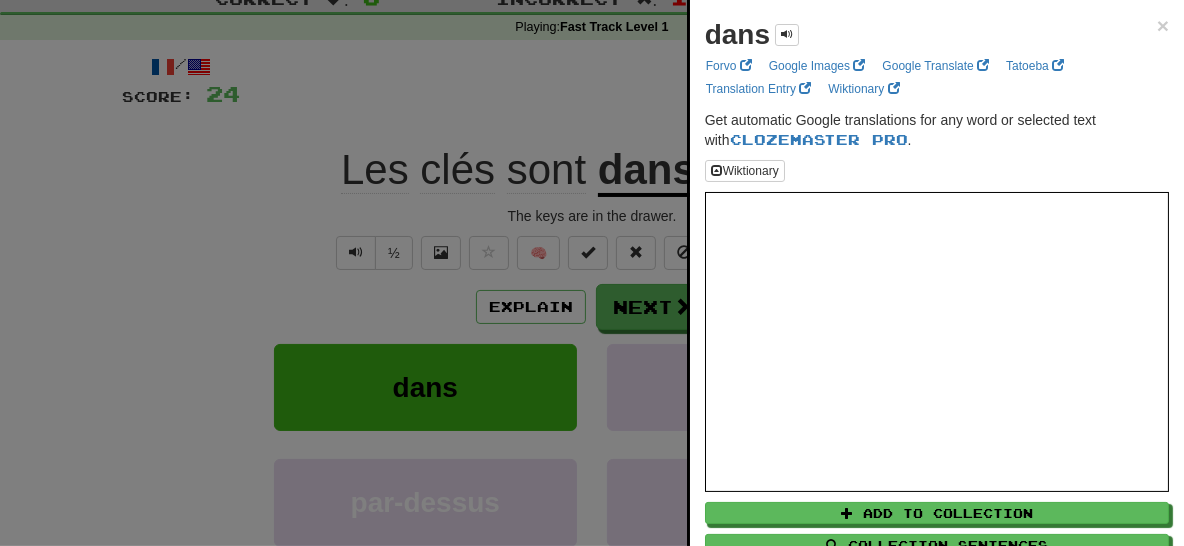click at bounding box center [592, 273] 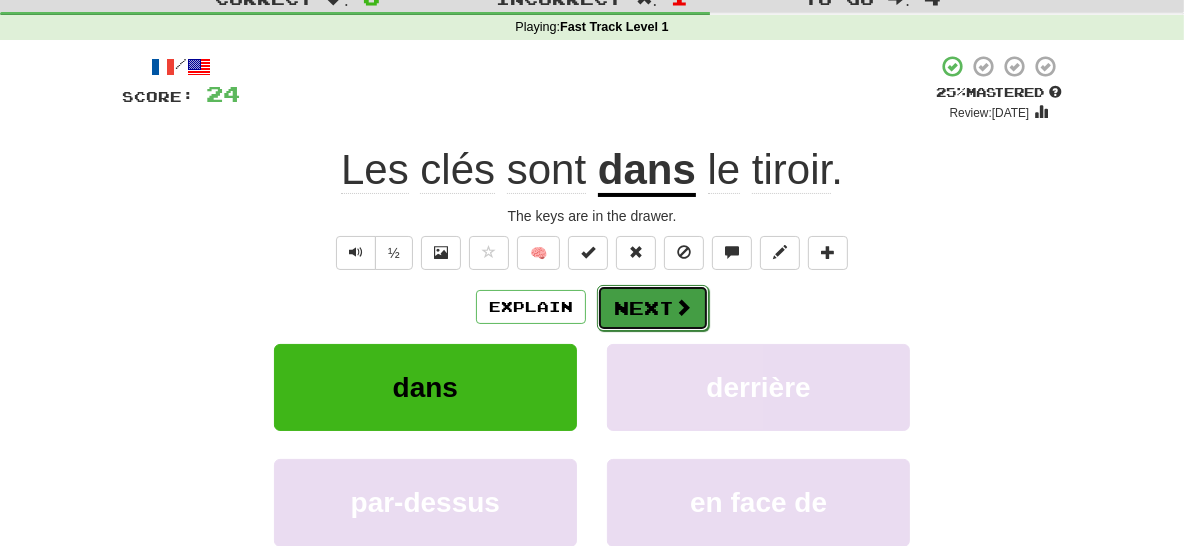 click on "Next" at bounding box center [653, 308] 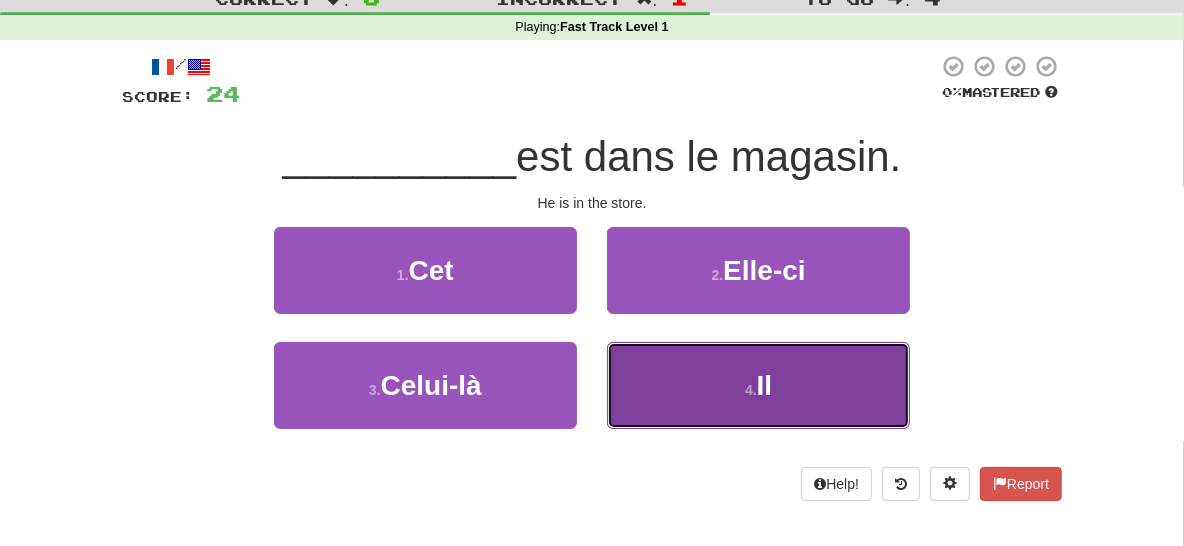 click on "4 .  Il" at bounding box center (758, 385) 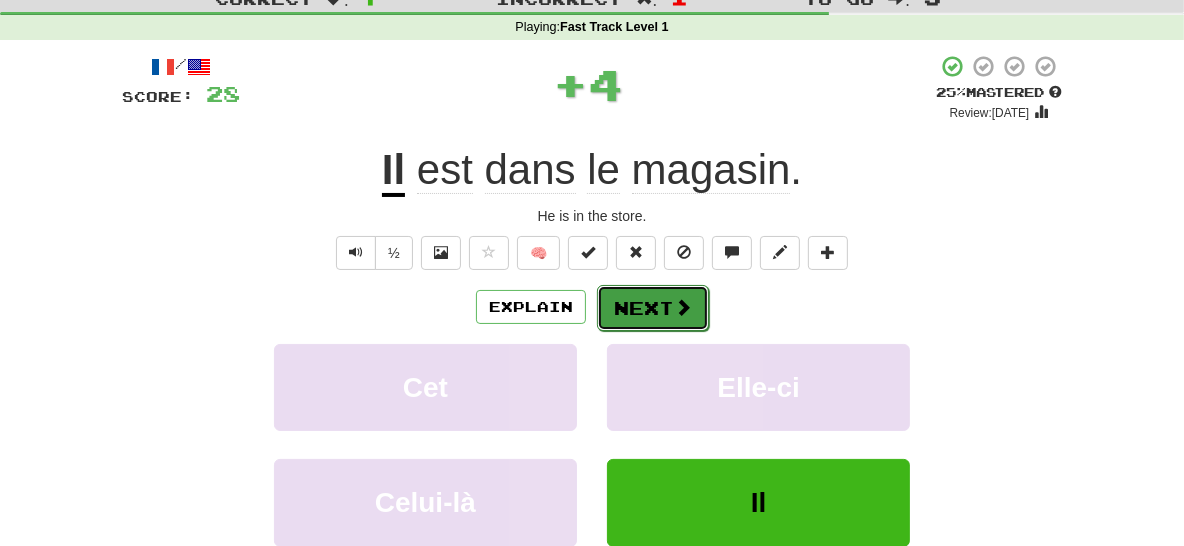 click on "Next" at bounding box center [653, 308] 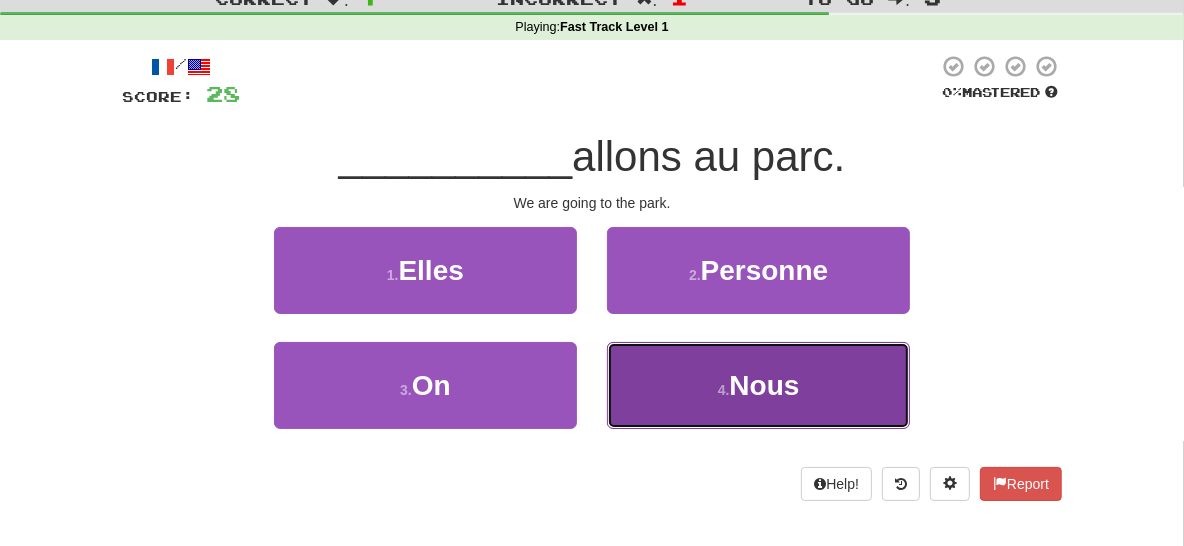 click on "4 .  Nous" at bounding box center [758, 385] 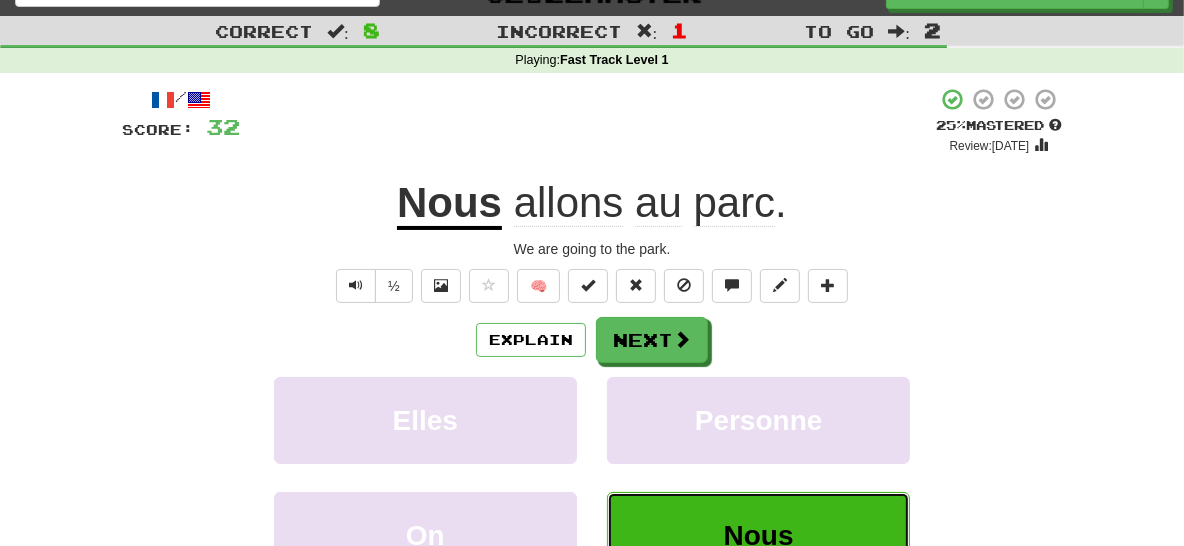 scroll, scrollTop: 2, scrollLeft: 0, axis: vertical 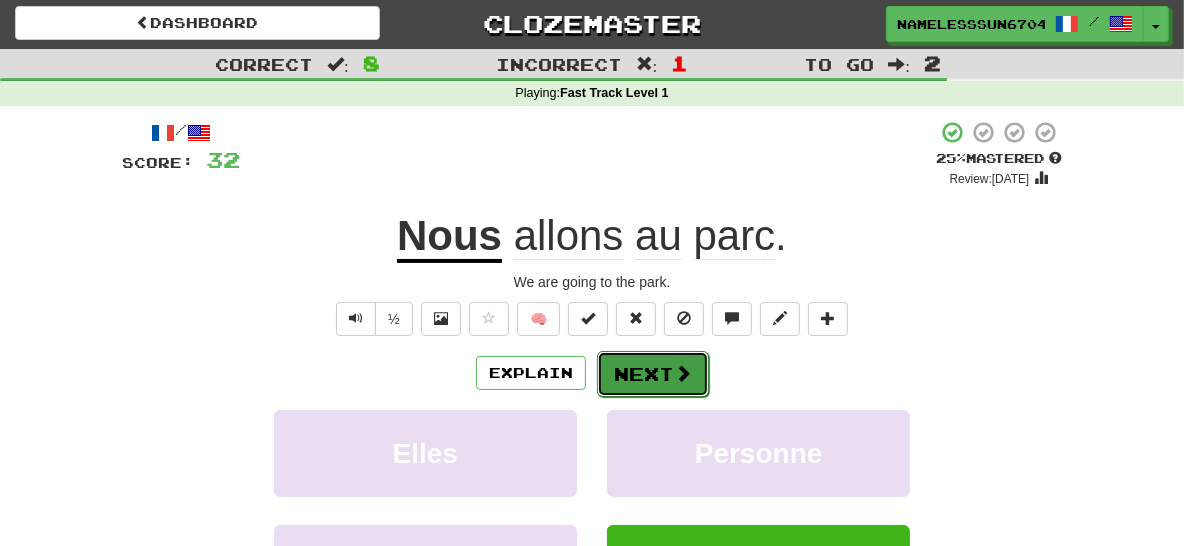 click at bounding box center (683, 373) 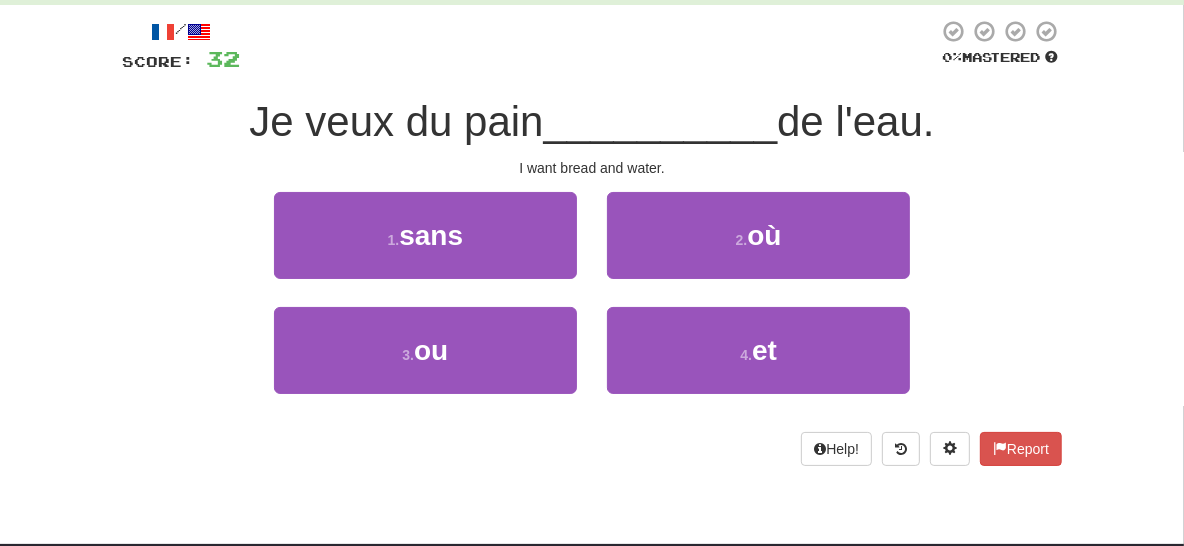 scroll, scrollTop: 106, scrollLeft: 0, axis: vertical 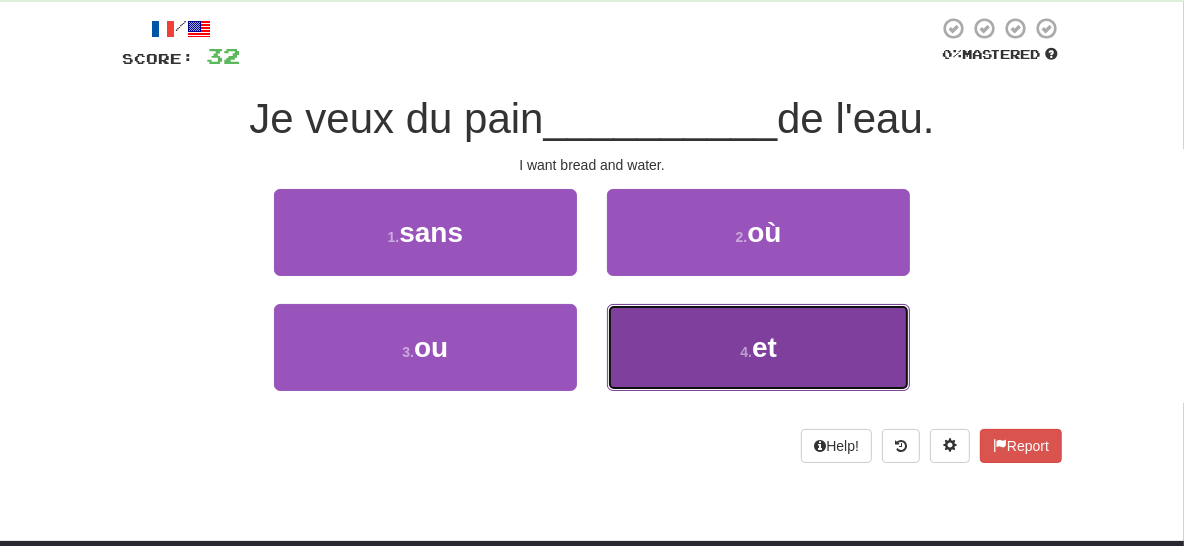 click on "4 .  et" at bounding box center [758, 347] 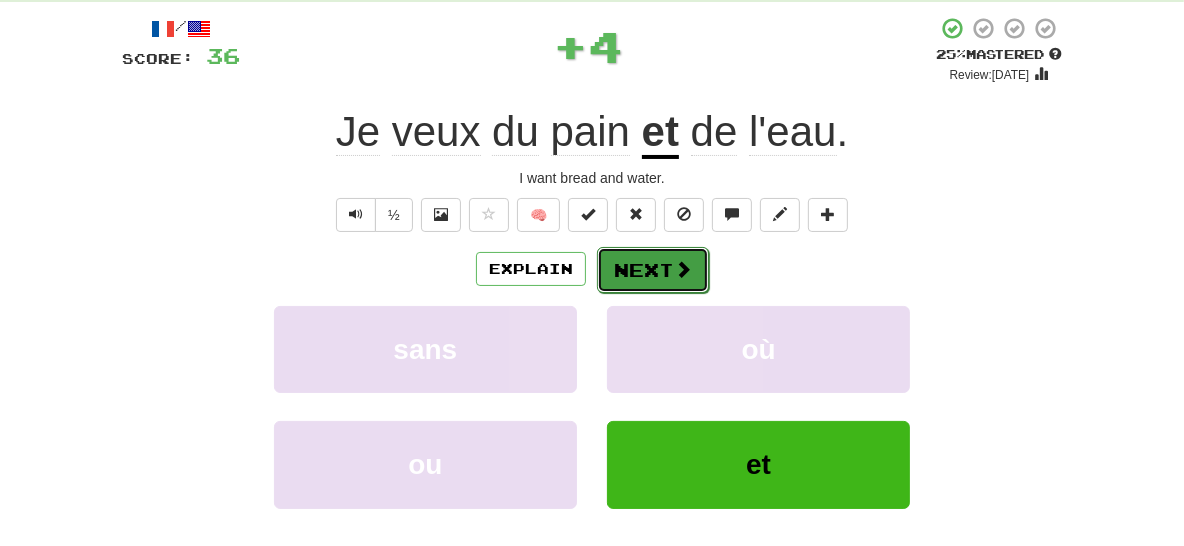 click on "Next" at bounding box center (653, 270) 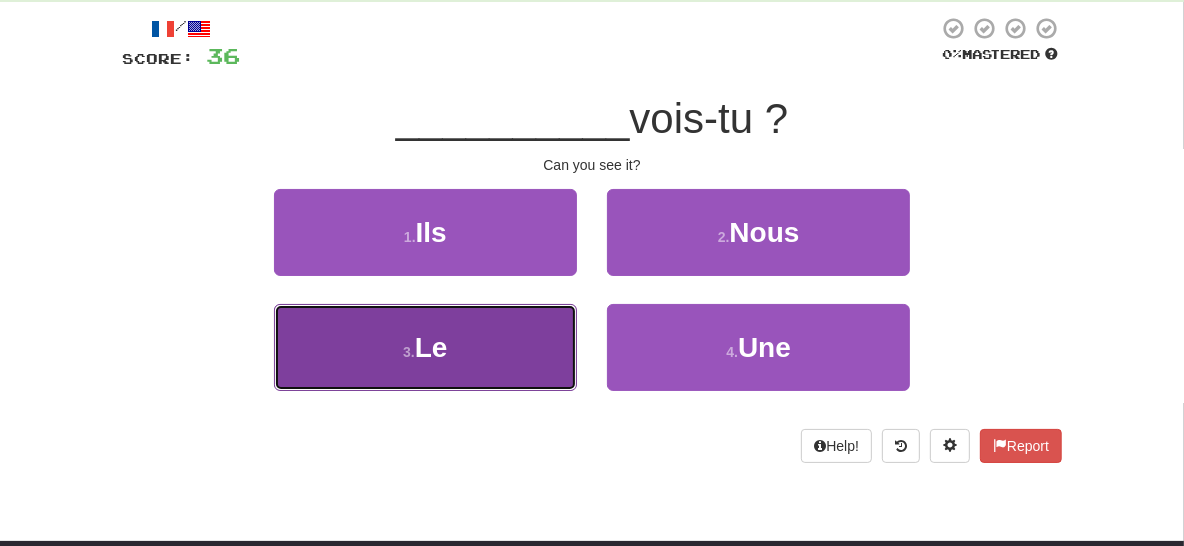 click on "3 .  Le" at bounding box center (425, 347) 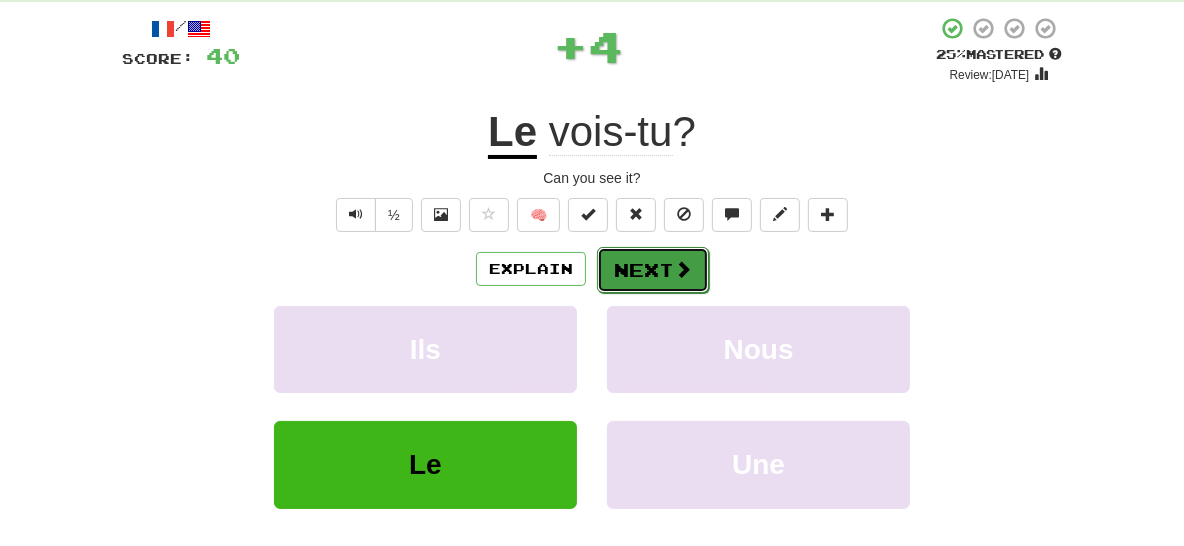 click on "Next" at bounding box center [653, 270] 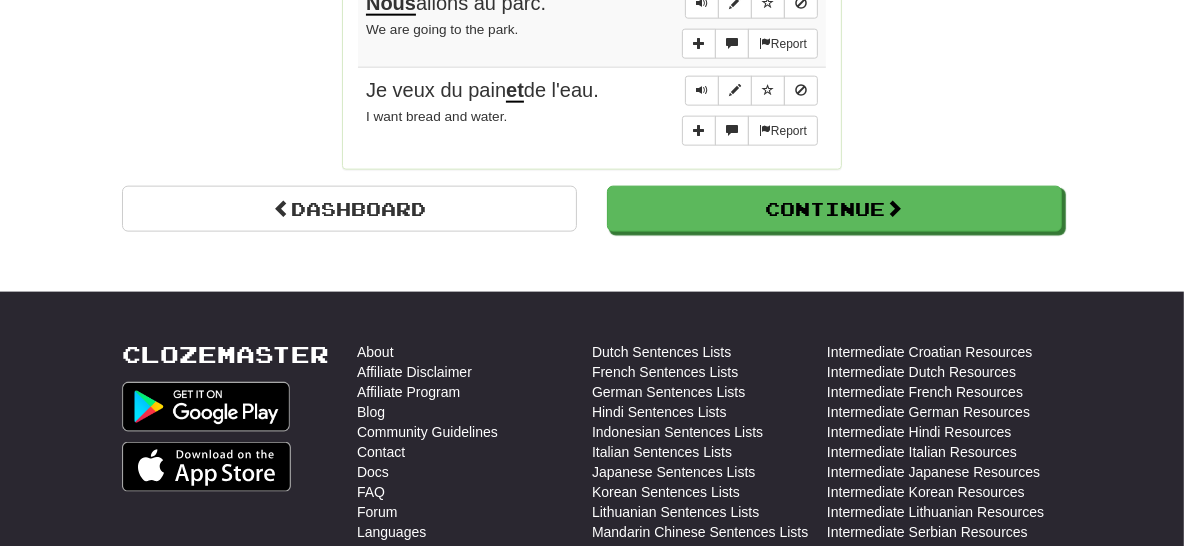 scroll, scrollTop: 1914, scrollLeft: 0, axis: vertical 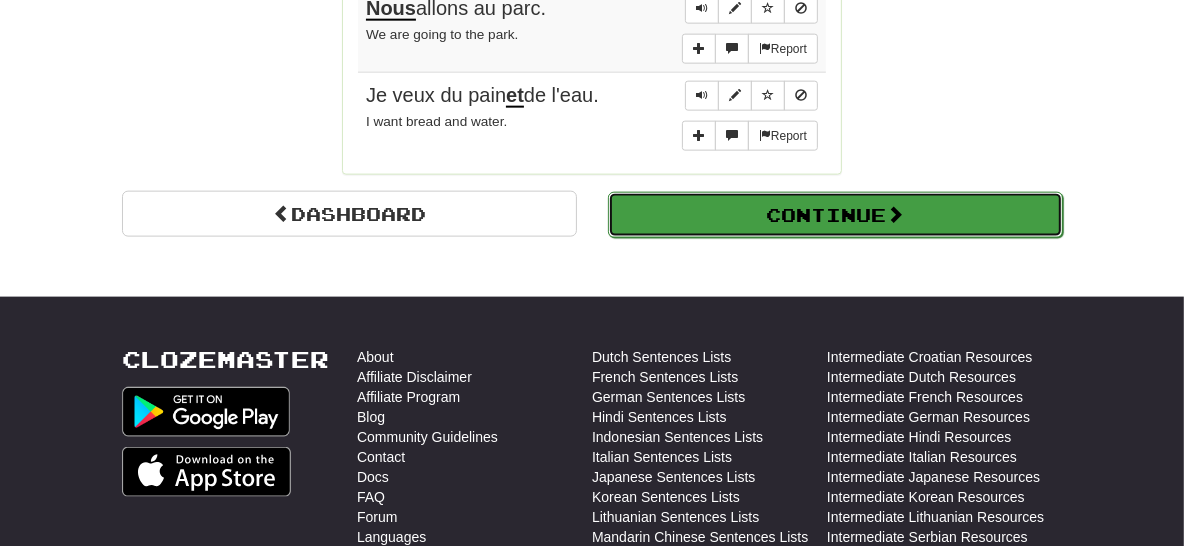 click on "Continue" at bounding box center [835, 215] 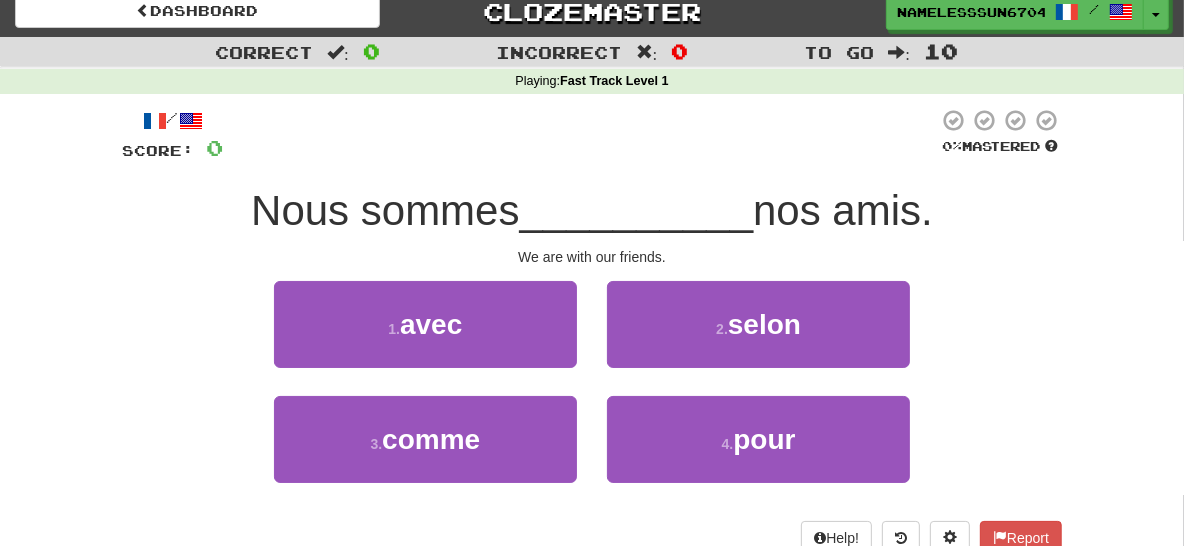 scroll, scrollTop: 15, scrollLeft: 0, axis: vertical 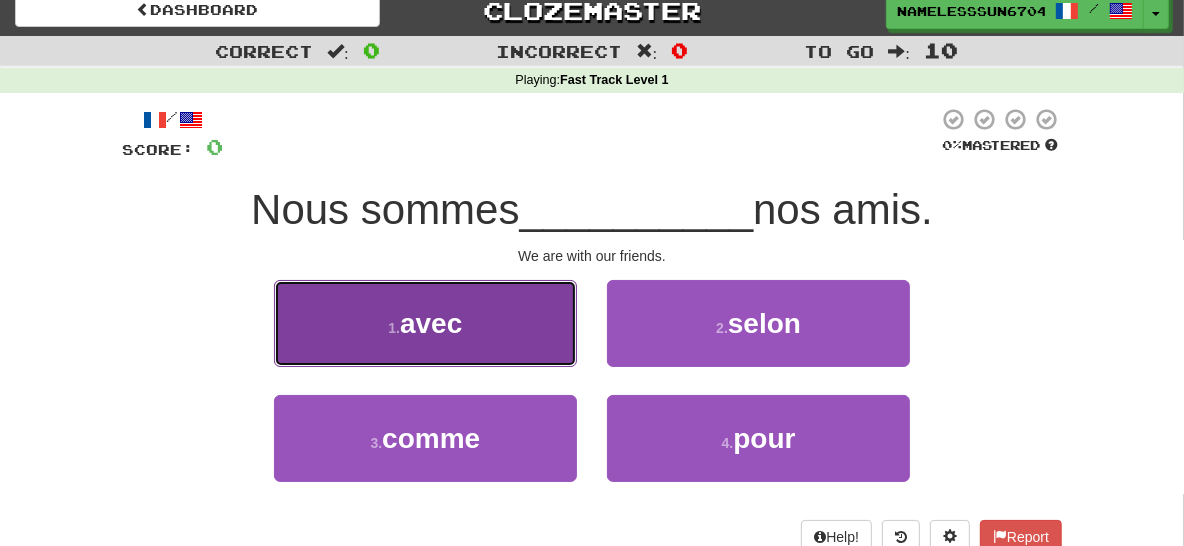 click on "1 .  avec" at bounding box center (425, 323) 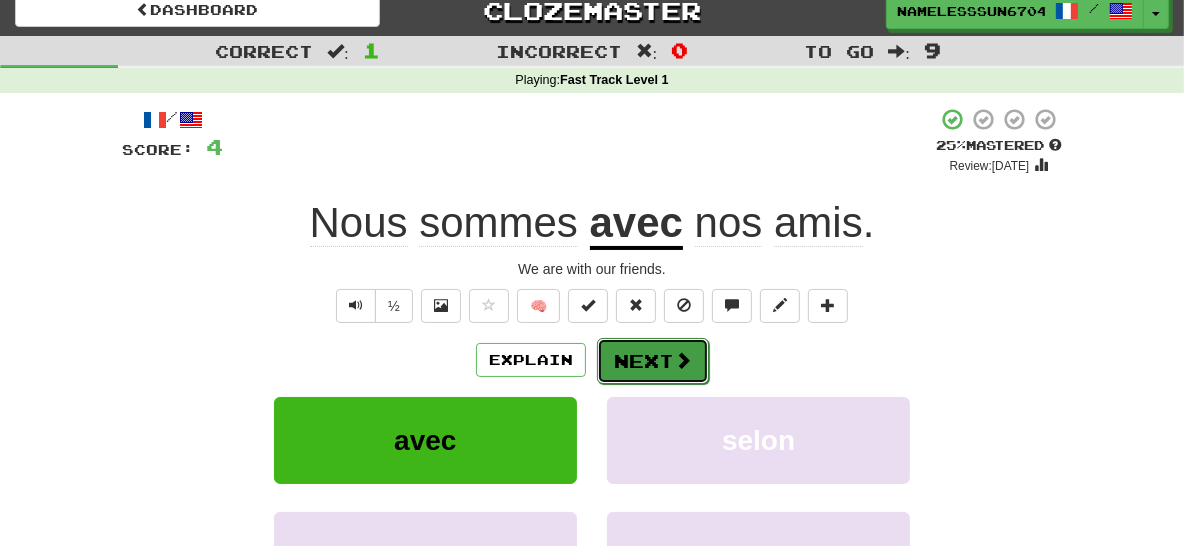 click on "Next" at bounding box center (653, 361) 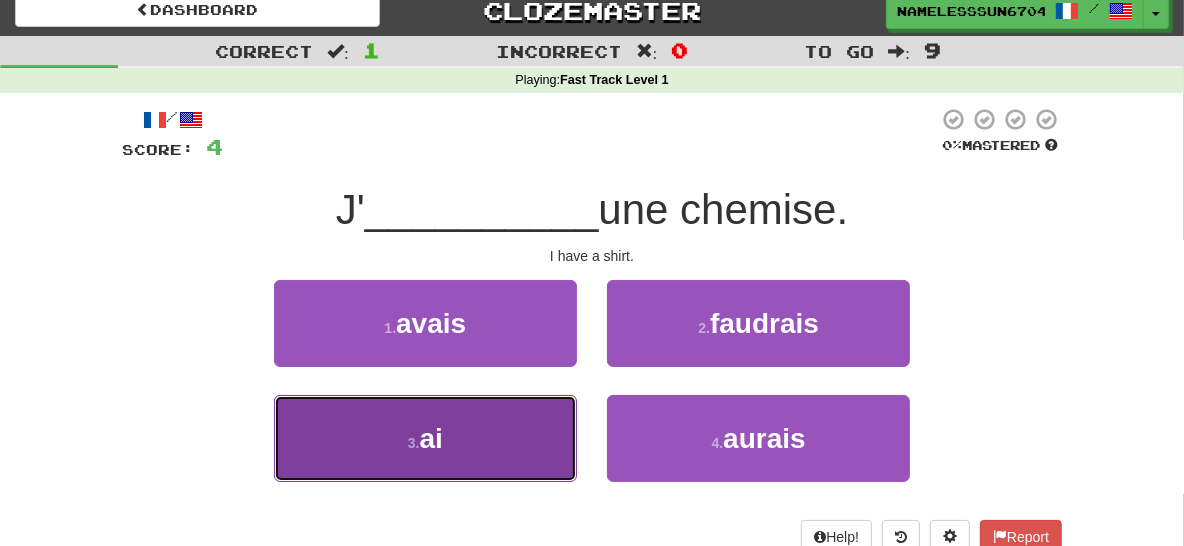 click on "3 .  ai" at bounding box center (425, 438) 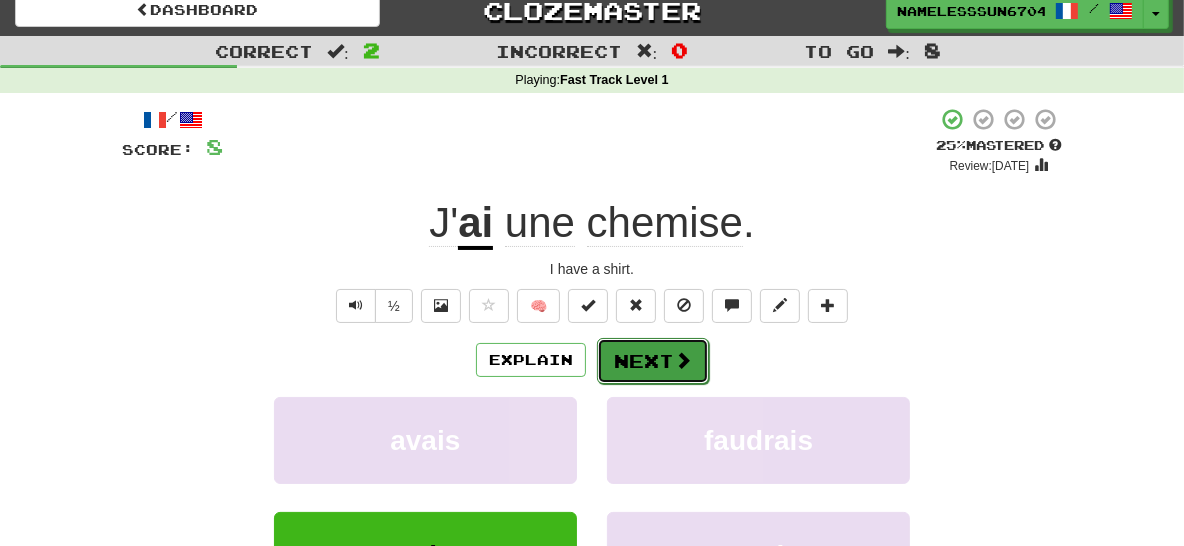 click on "Next" at bounding box center [653, 361] 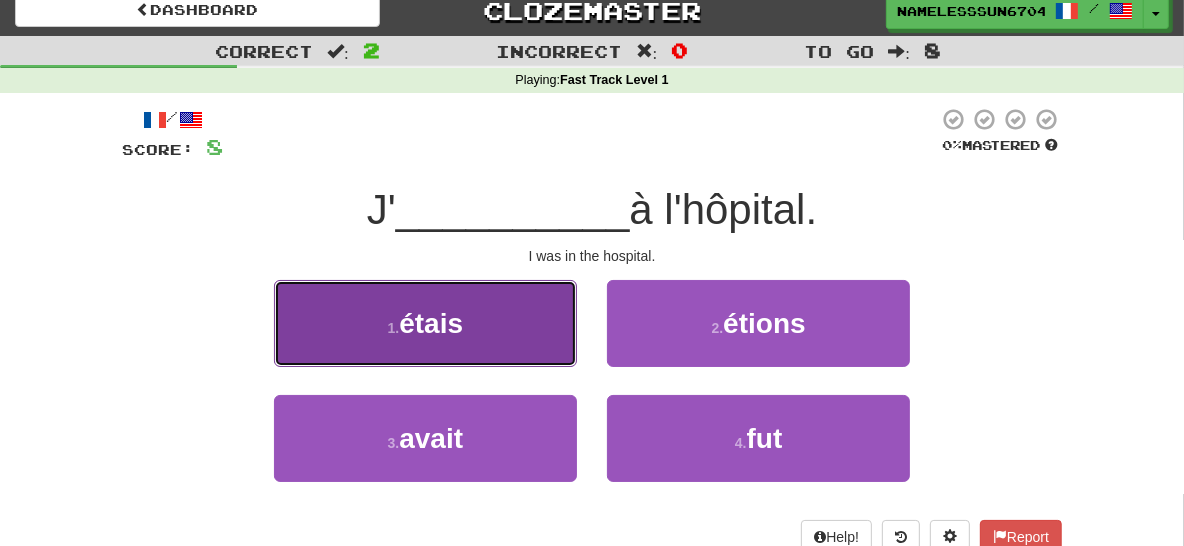 click on "1 .  étais" at bounding box center [425, 323] 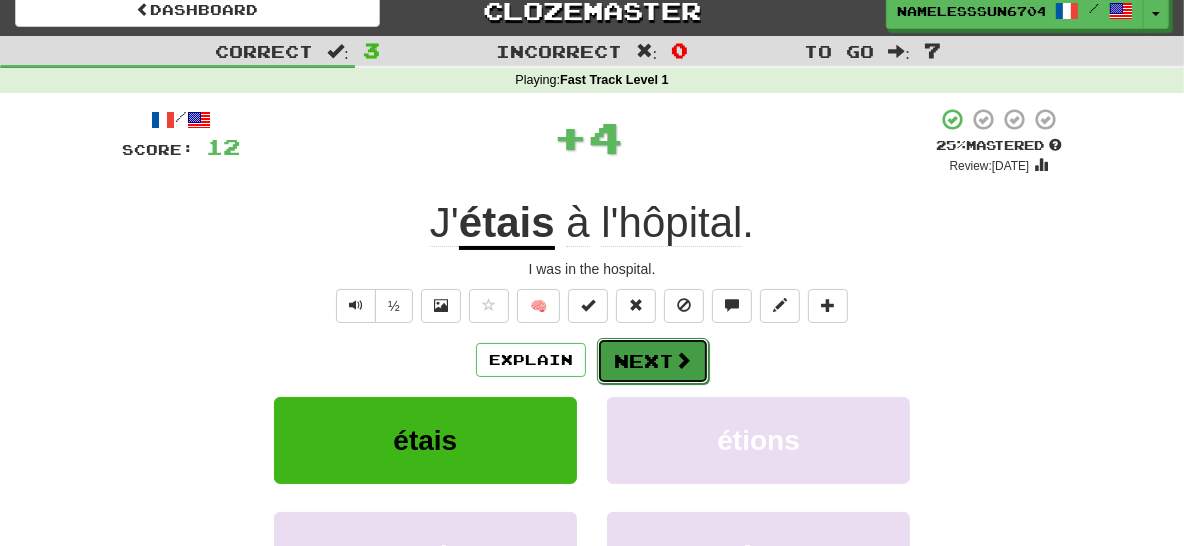 click on "Next" at bounding box center [653, 361] 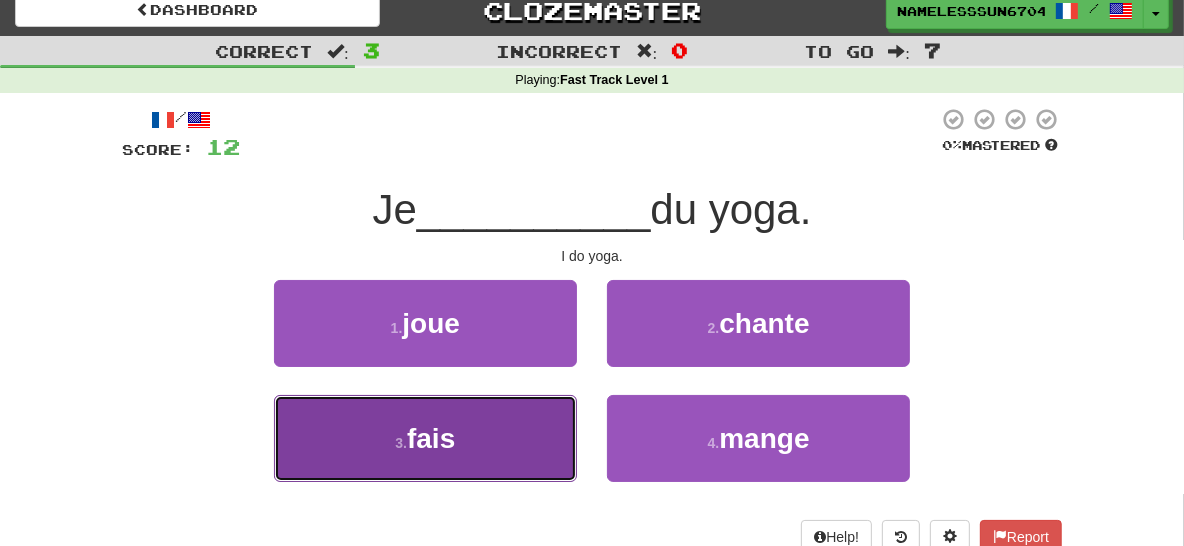 click on "3 .  fais" at bounding box center [425, 438] 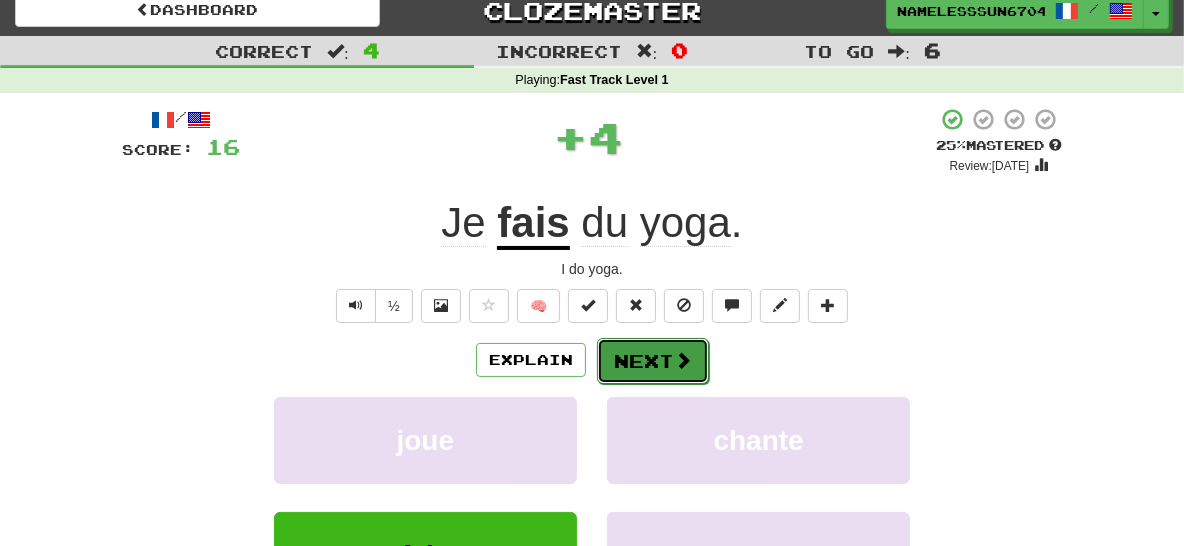 click on "Next" at bounding box center (653, 361) 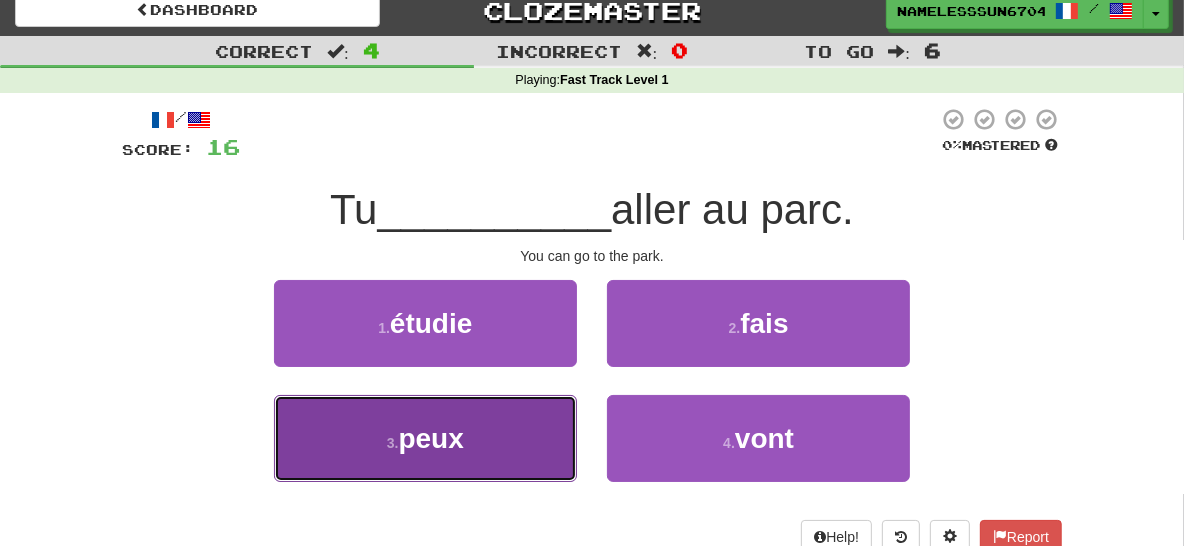 click on "3 .  peux" at bounding box center (425, 438) 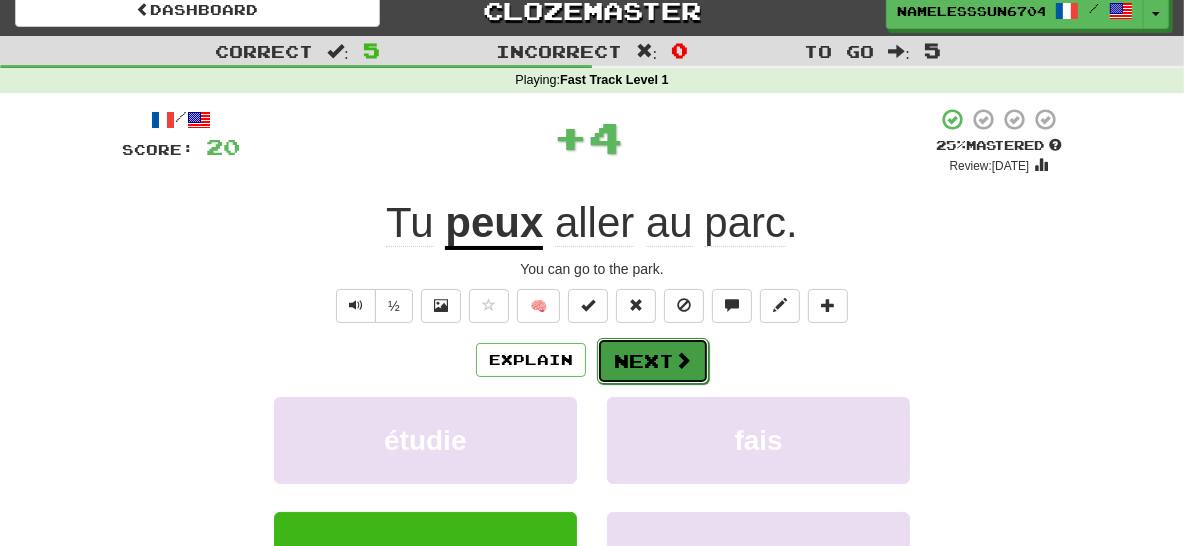 click on "Next" at bounding box center [653, 361] 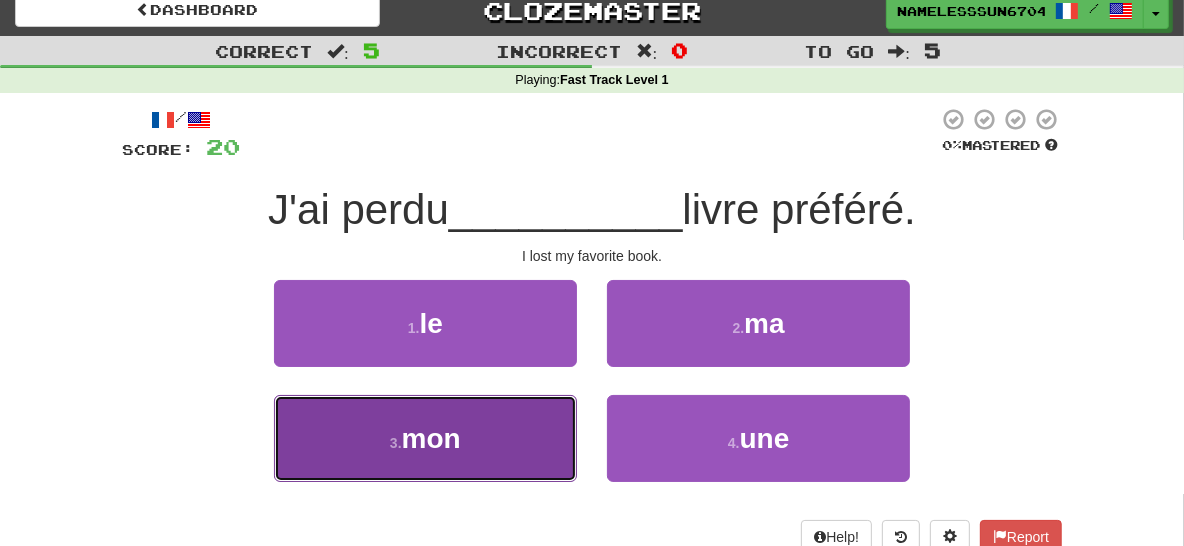 click on "3 .  mon" at bounding box center (425, 438) 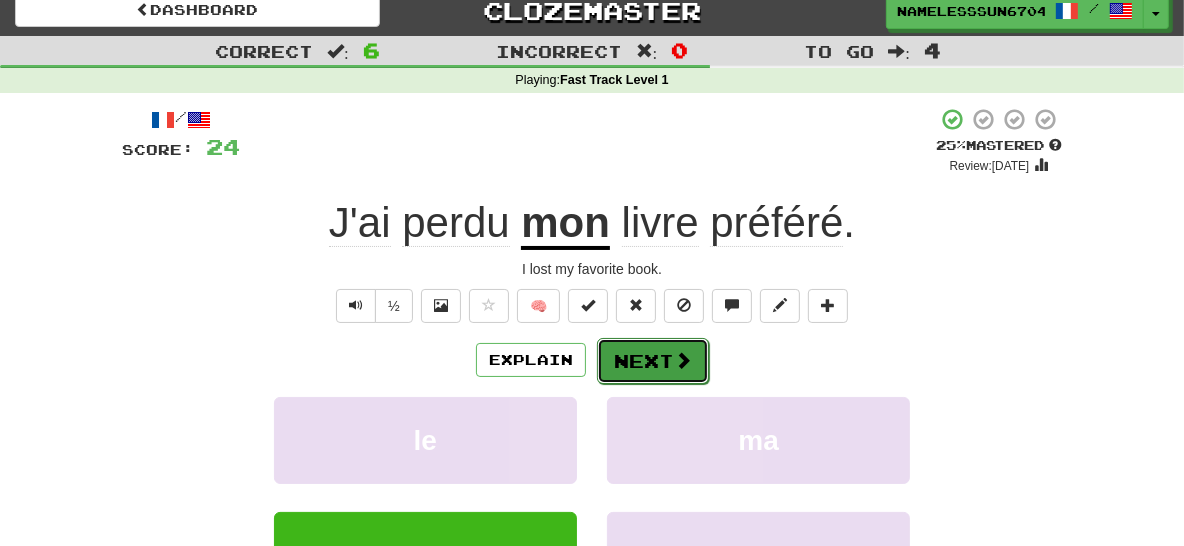 click on "Next" at bounding box center (653, 361) 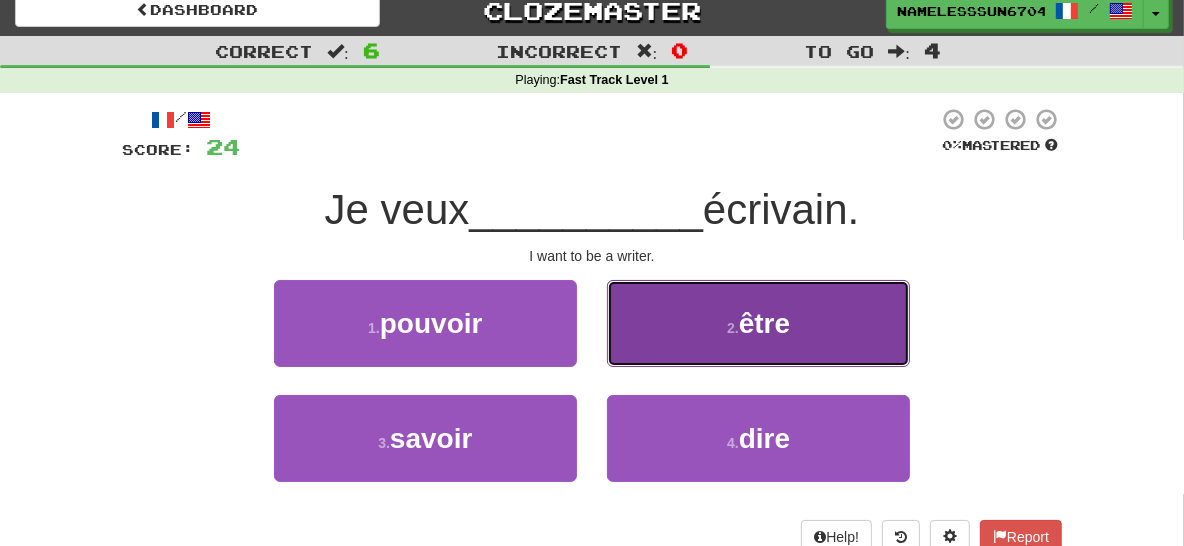 click on "2 .  être" at bounding box center [758, 323] 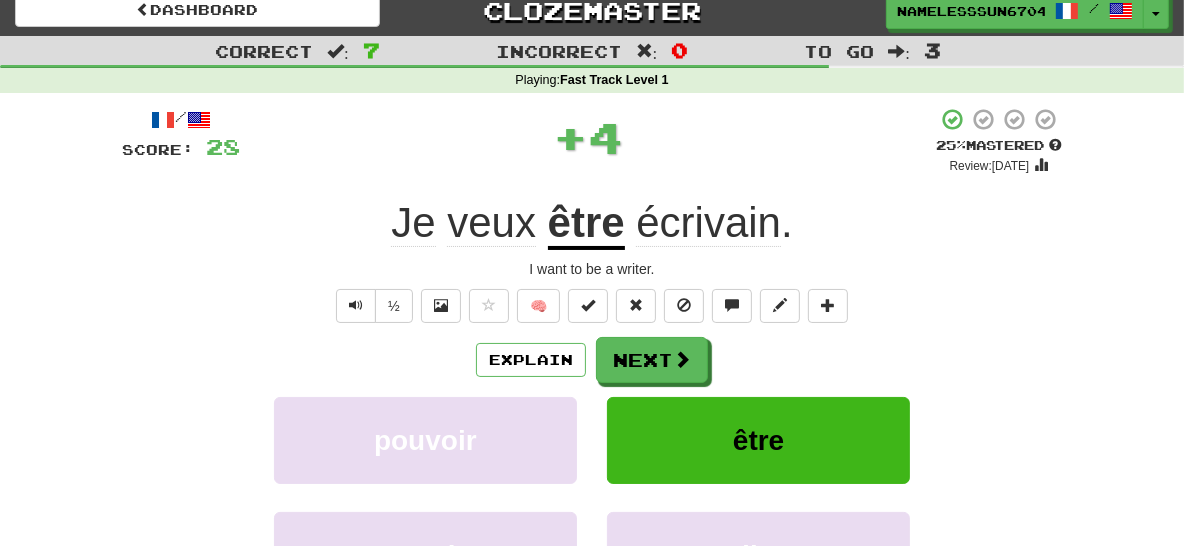 click on "écrivain" at bounding box center [708, 223] 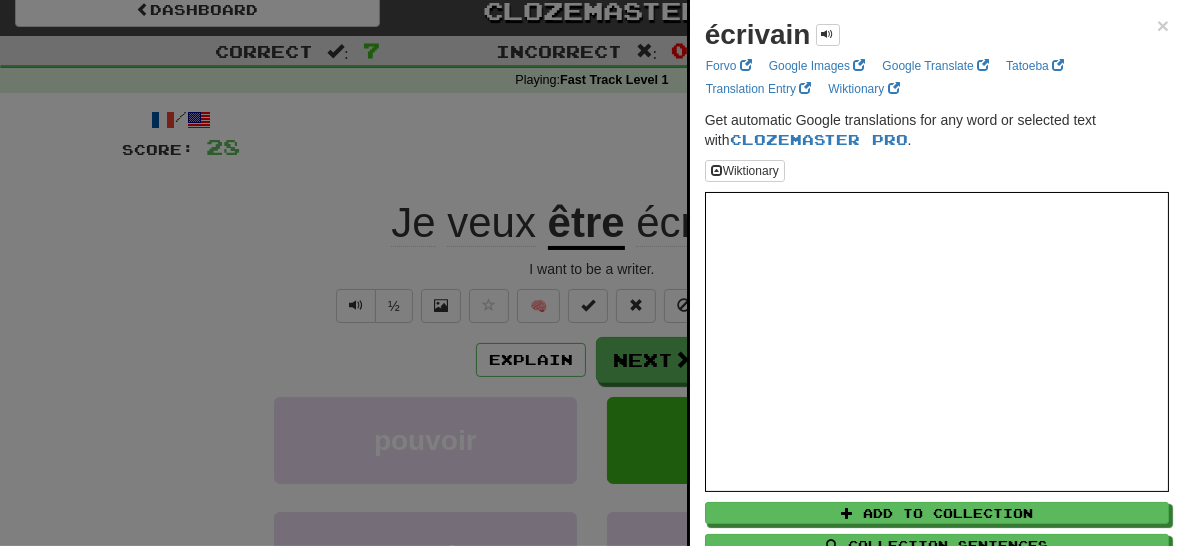 click at bounding box center (592, 273) 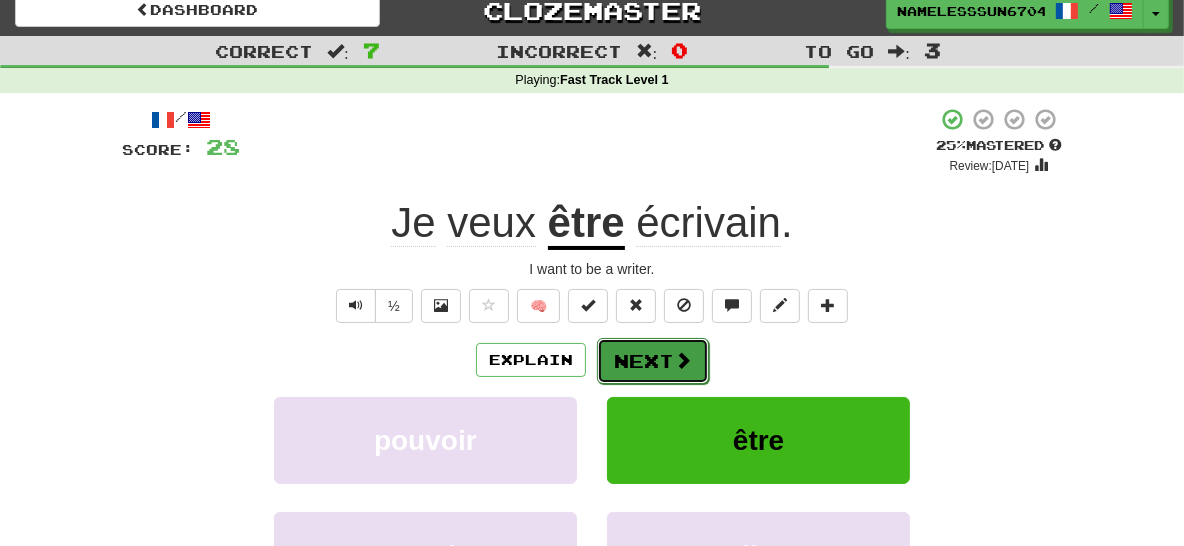 click on "Next" at bounding box center [653, 361] 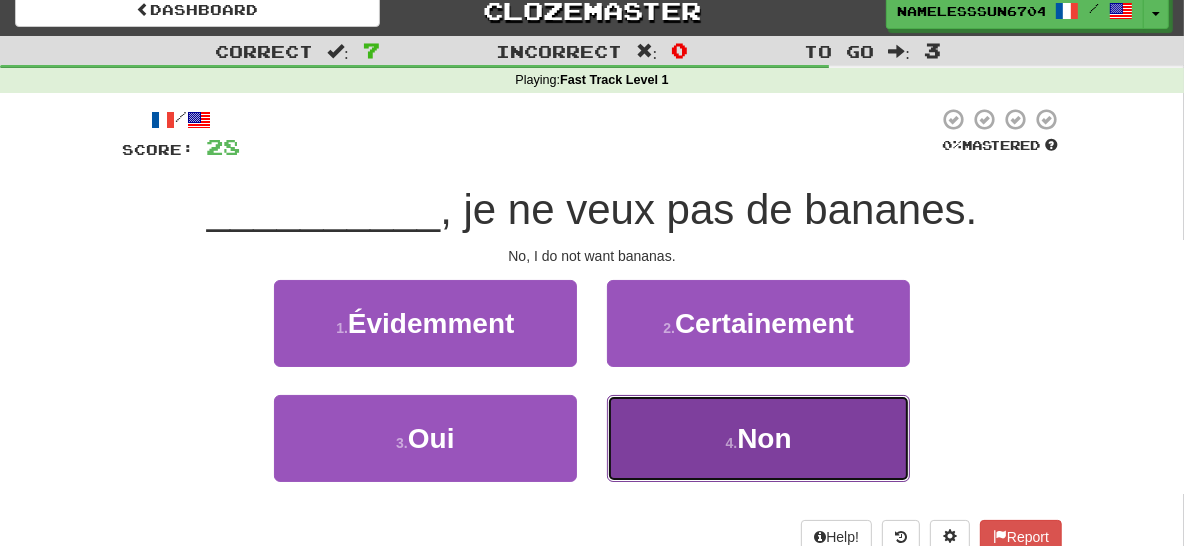 click on "4 .  Non" at bounding box center (758, 438) 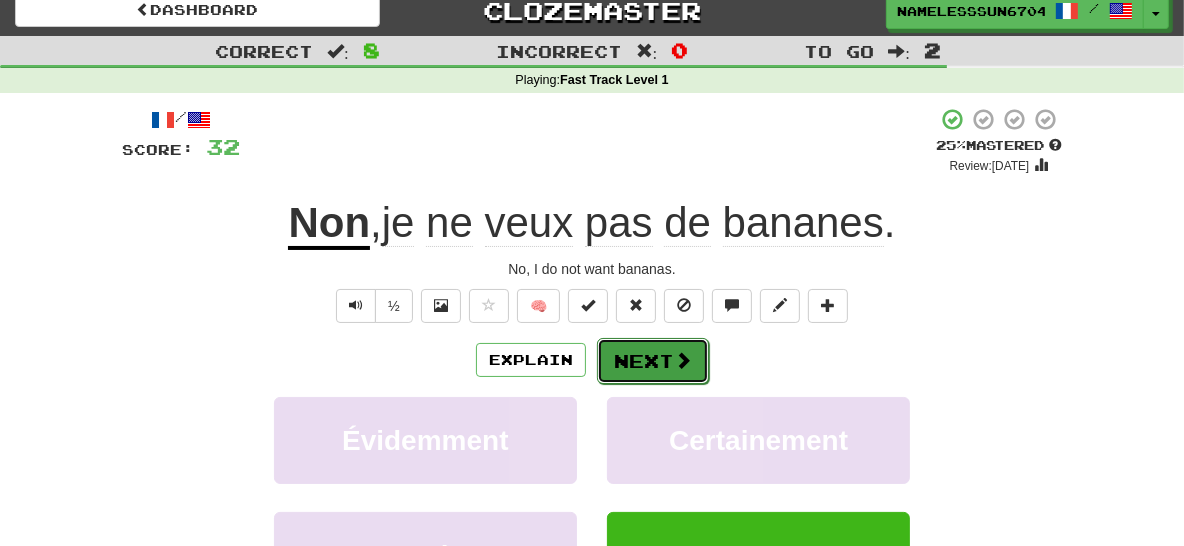 click on "Next" at bounding box center [653, 361] 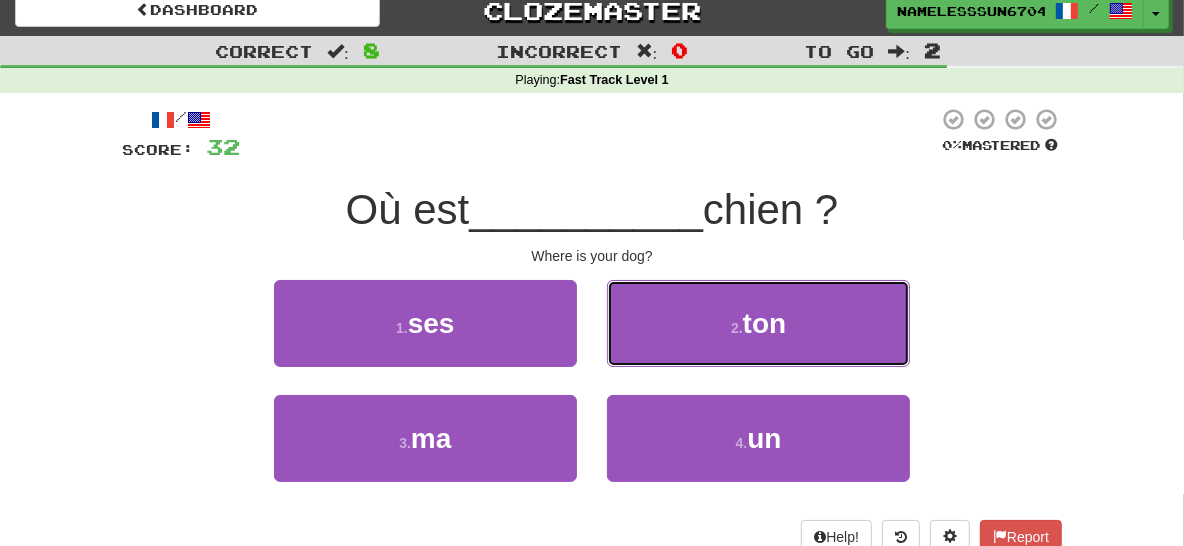 click on "2 .  ton" at bounding box center (758, 323) 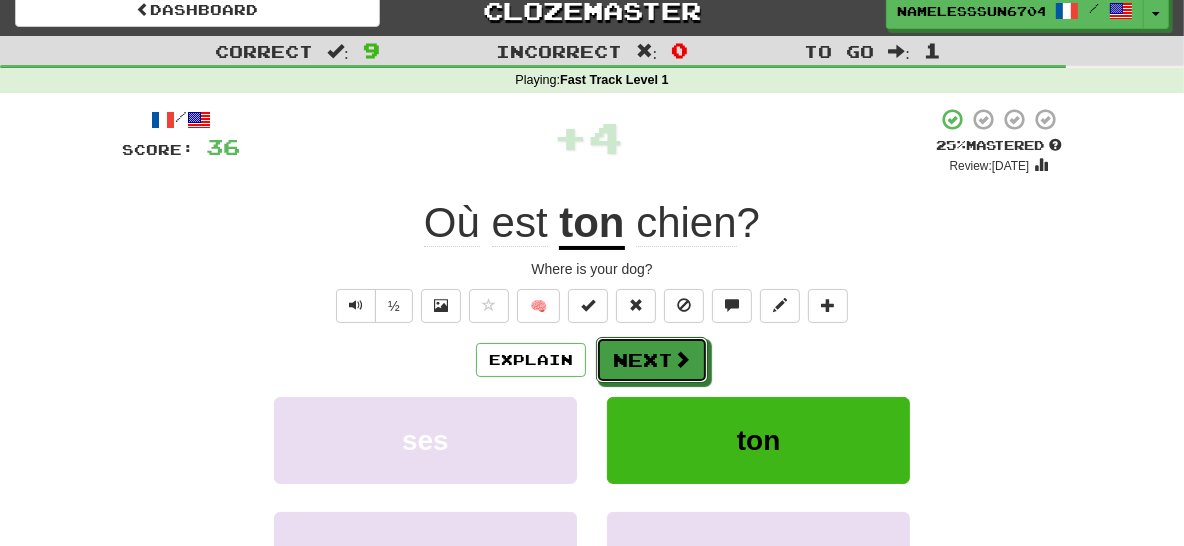 click on "Next" at bounding box center [652, 360] 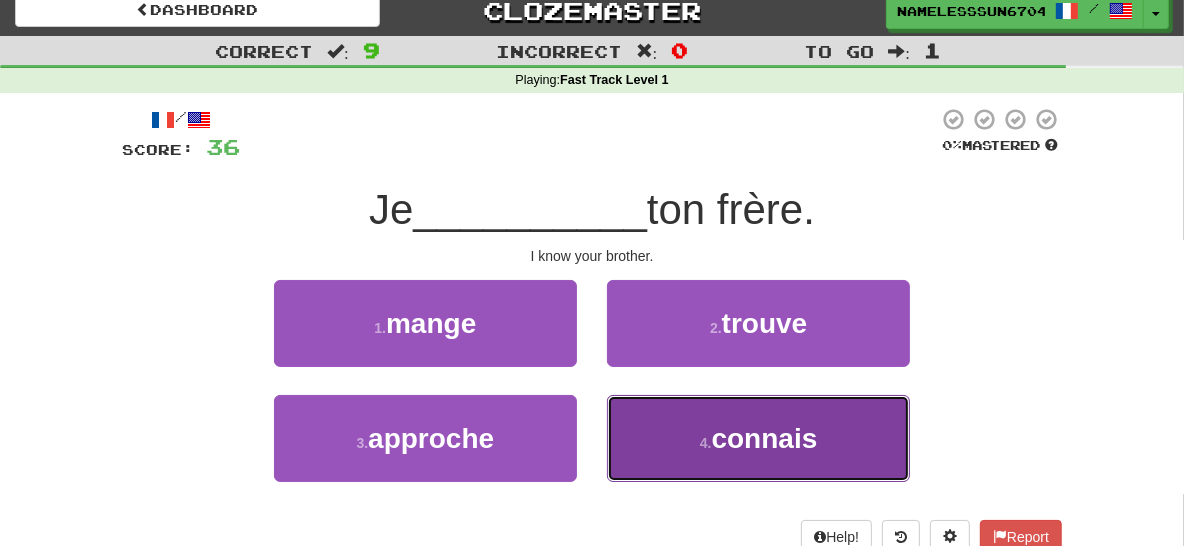 click on "4 .  connais" at bounding box center (758, 438) 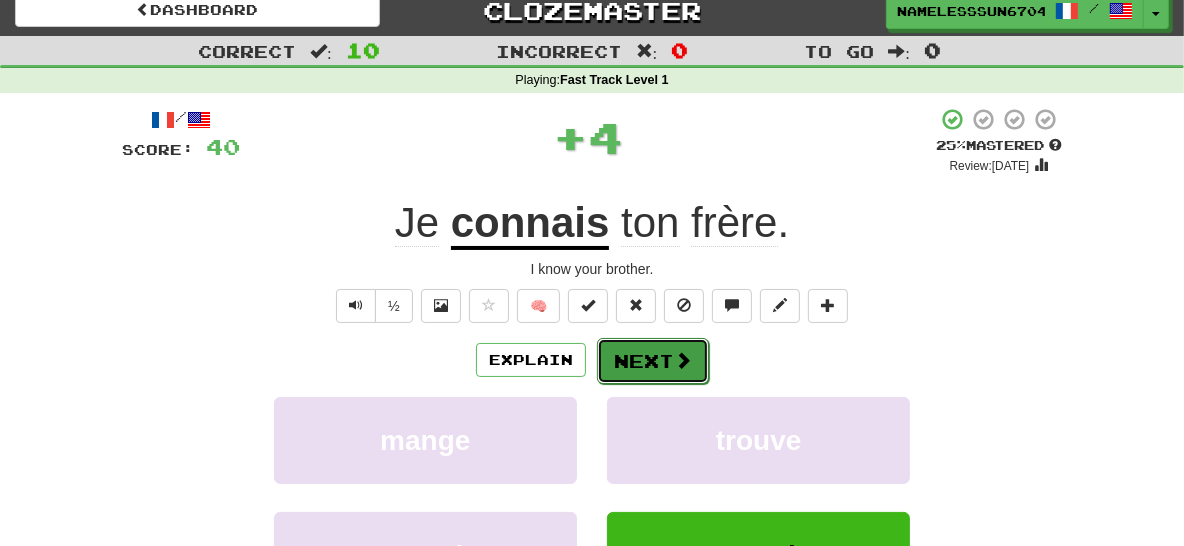 click on "Next" at bounding box center (653, 361) 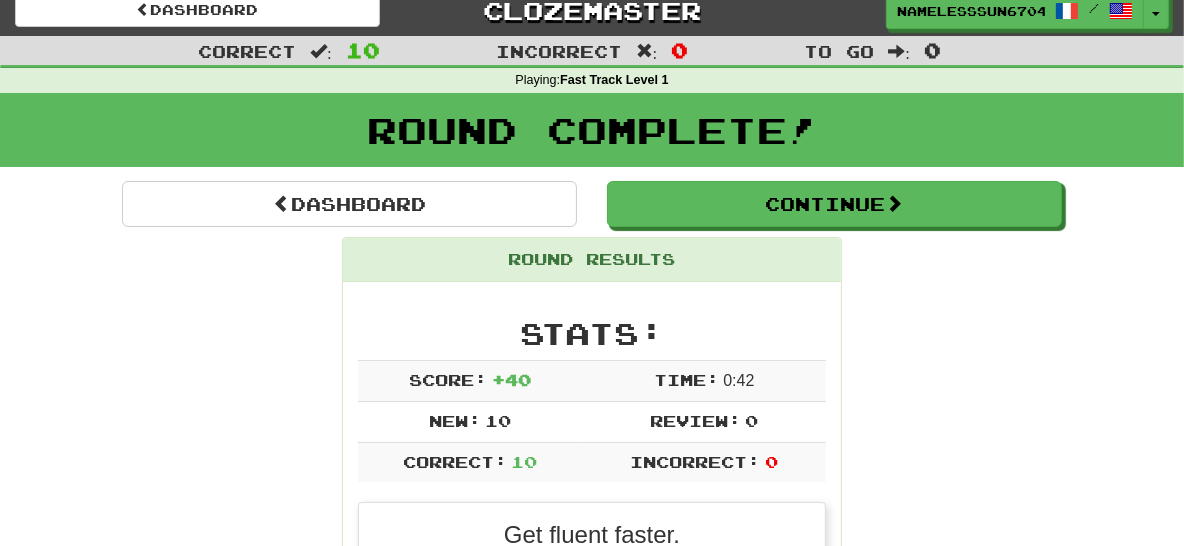 click on "Round Results Stats: Score:   + 40 Time:   0 : 42 New:   10 Review:   0 Correct:   10 Incorrect:   0 Get fluent faster. Get  Clozemaster Pro   Progress: Fast Track Level 1 Playing:  20  /  999 + 10 1.001% 2.002% Mastered:  0  /  999 0% Ready for Review:  0  /  Level:  0 20  points to level  1  - keep going! Ranked:  1183 rd  this week Sentences:  Report Nous sommes  avec  nos amis. We are with our friends.  Report J' ai  une chemise. I have a shirt.  Report J' étais  à l'hôpital. I was in the hospital.  Report Je  fais  du yoga. I do yoga.  Report Tu  peux  aller au parc. You can go to the park.  Report J'ai perdu  mon  livre préféré. I lost my favorite book.  Report Je veux  être  écrivain. I want to be a writer.  Report Non , je ne veux pas de bananes. No, I do not want bananas.  Report Où est  ton  chien ? Where is your dog?  Report Je  connais  ton frère. I know your brother." at bounding box center [592, 1159] 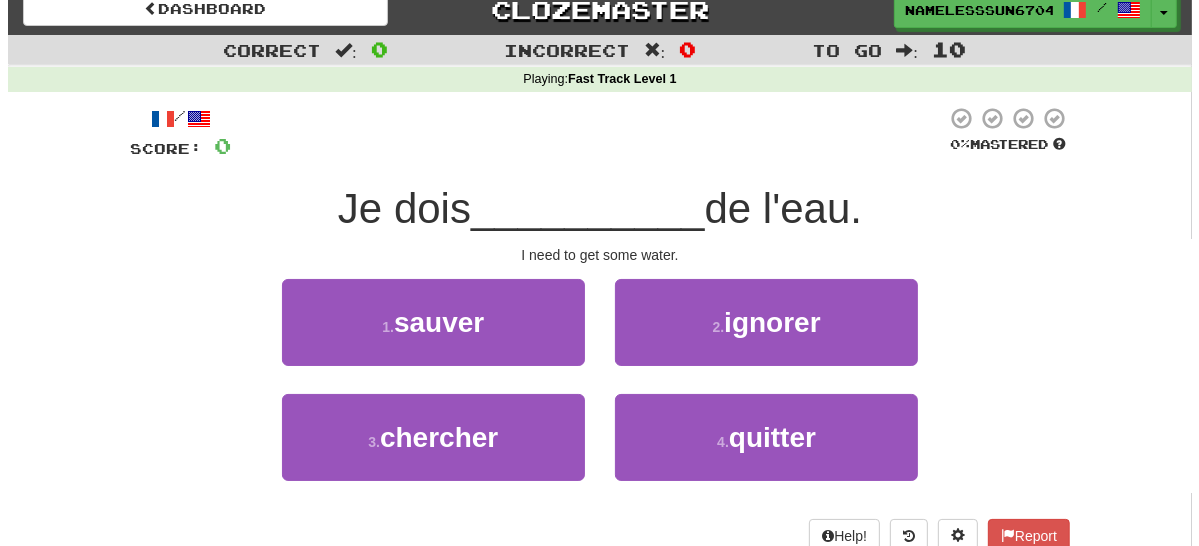 scroll, scrollTop: 29, scrollLeft: 0, axis: vertical 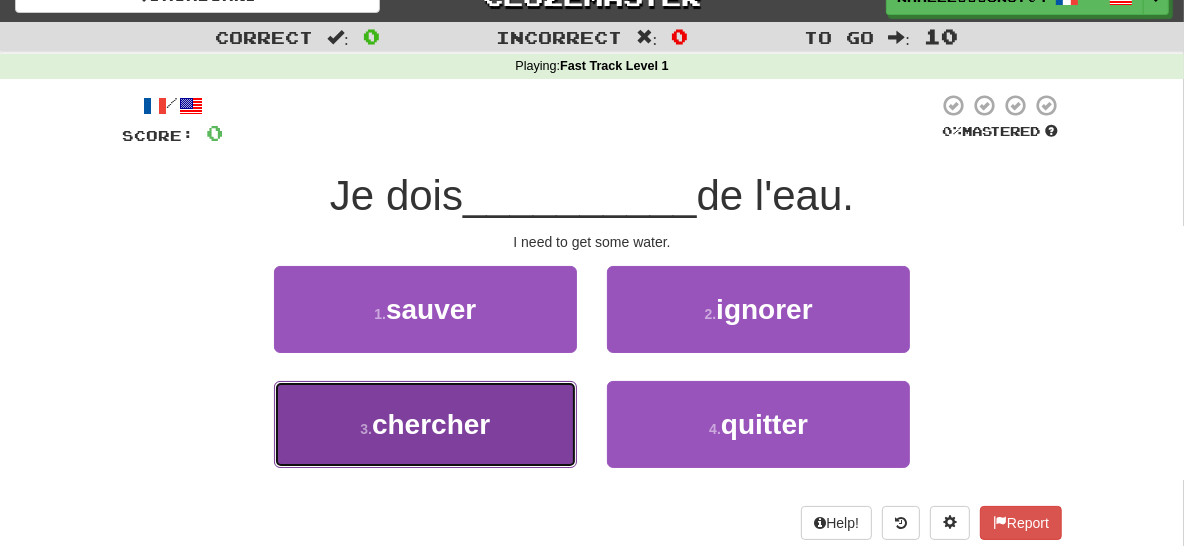 click on "chercher" at bounding box center (431, 424) 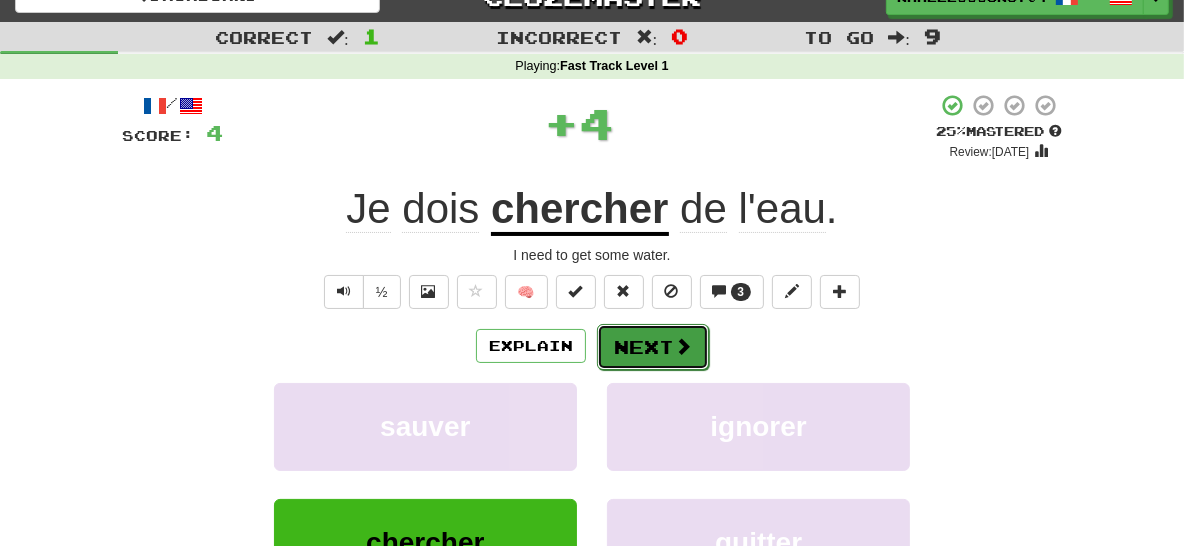 click on "Next" at bounding box center [653, 347] 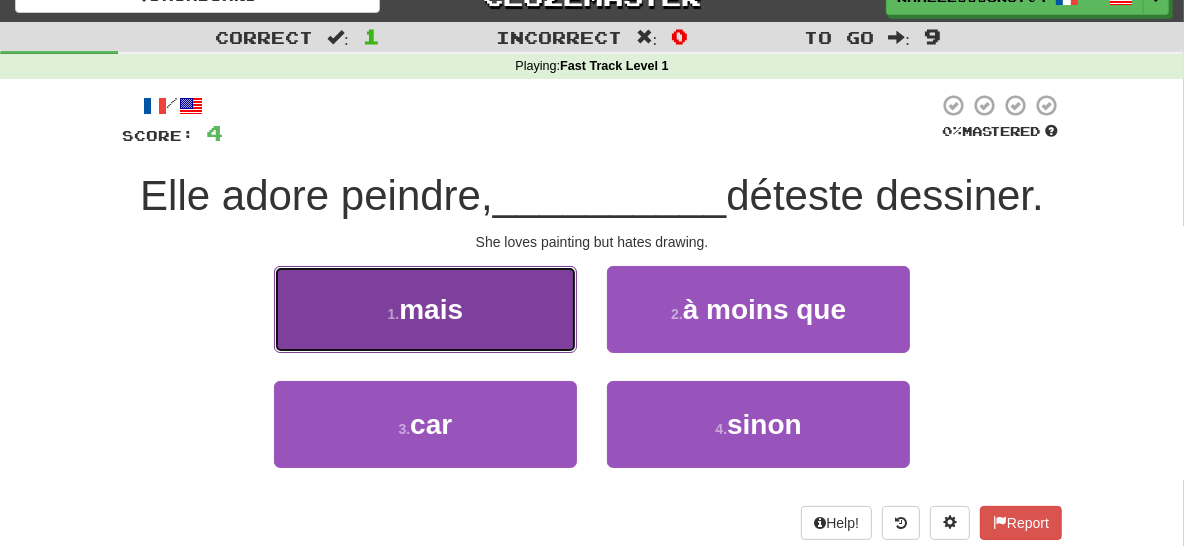 click on "1 .  mais" at bounding box center [425, 309] 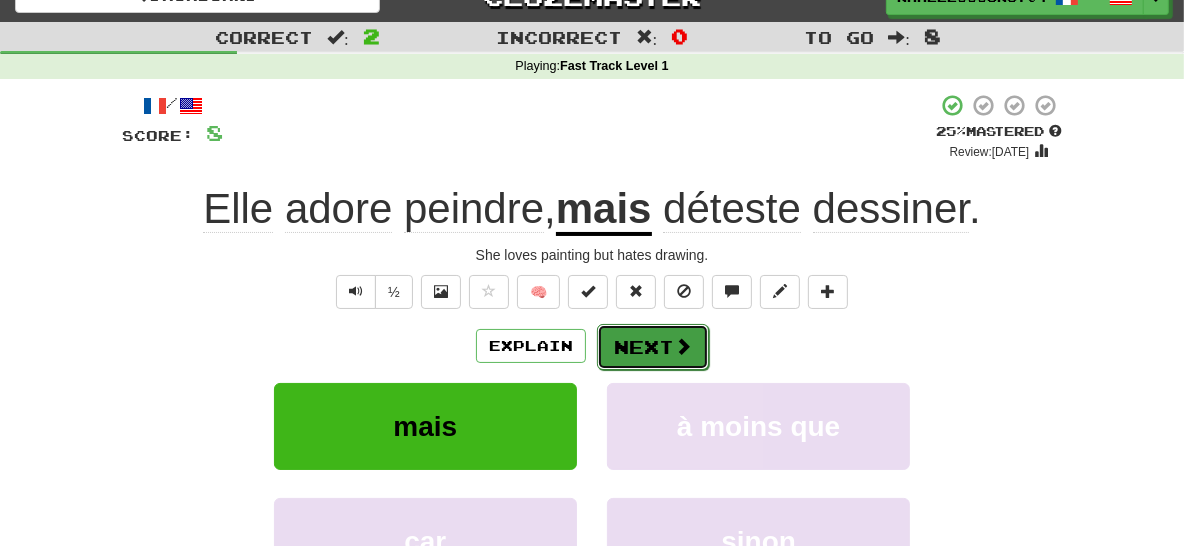click on "Next" at bounding box center (653, 347) 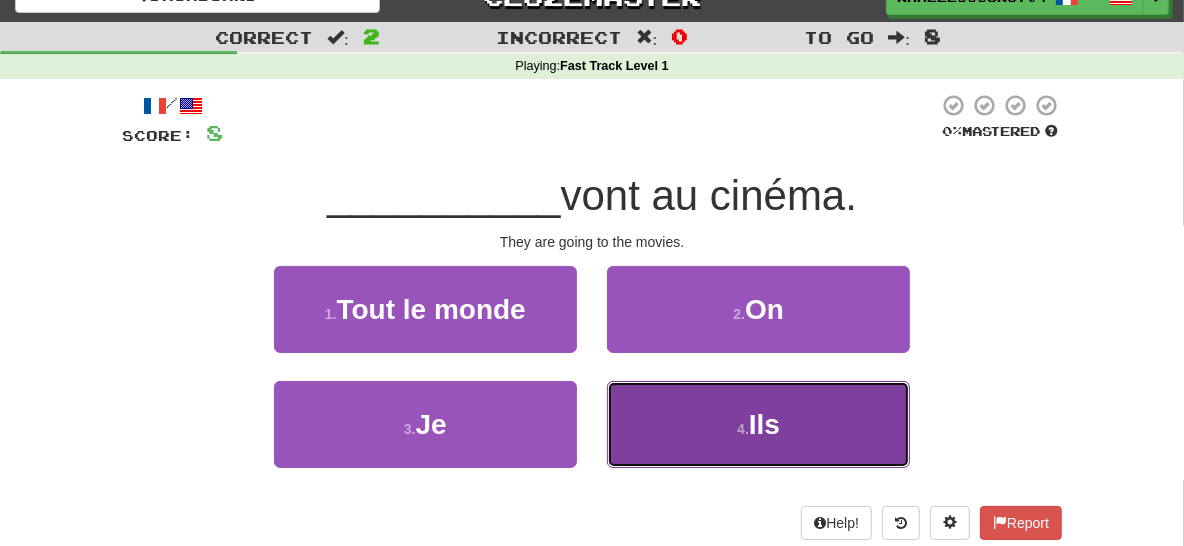 click on "4 .  Ils" at bounding box center [758, 424] 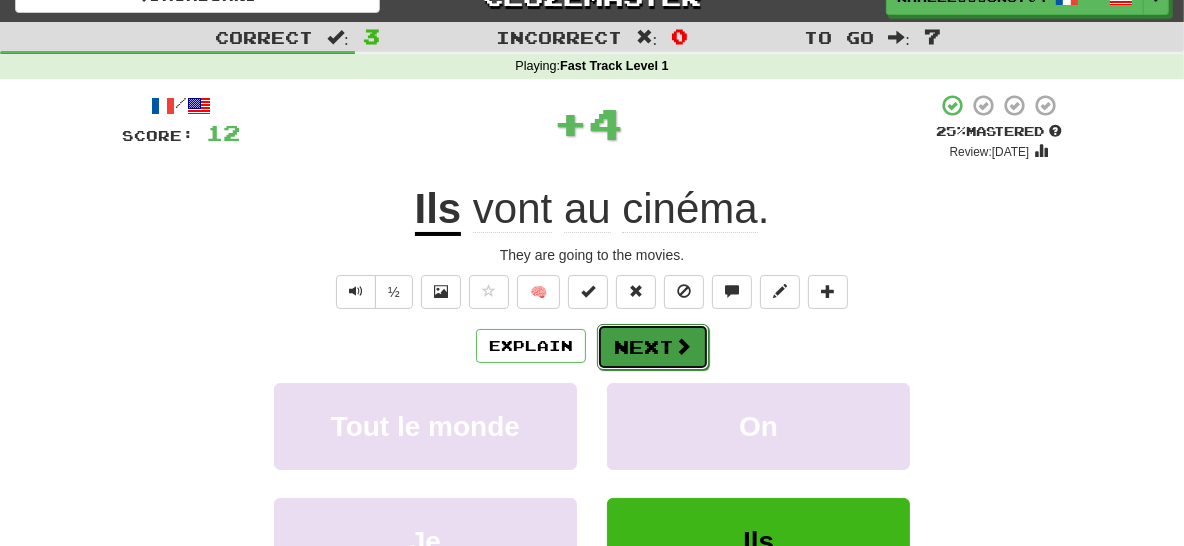 click on "Next" at bounding box center [653, 347] 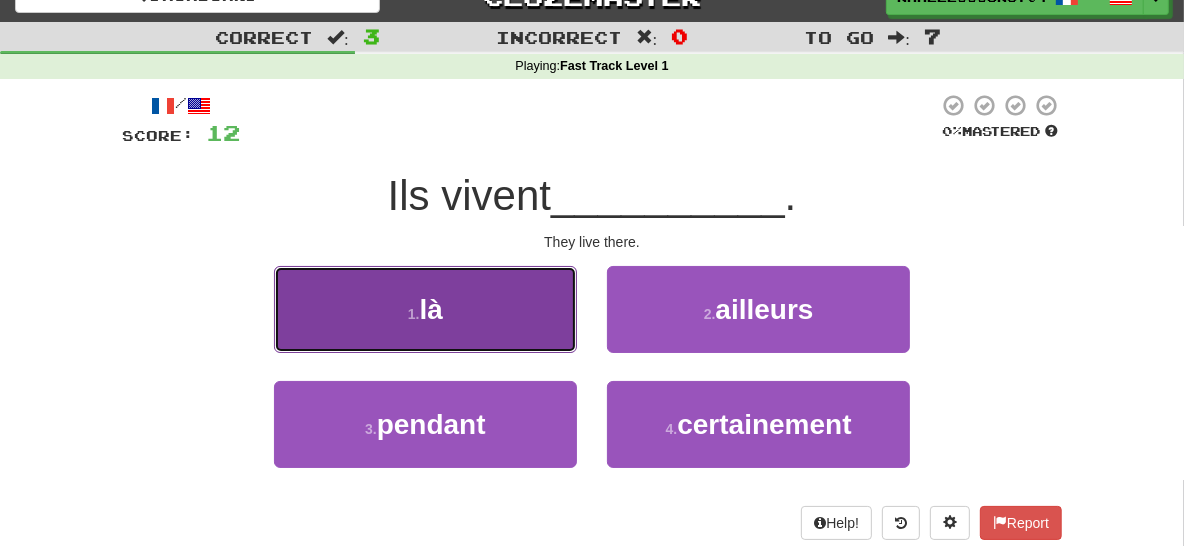 click on "1 .  là" at bounding box center [425, 309] 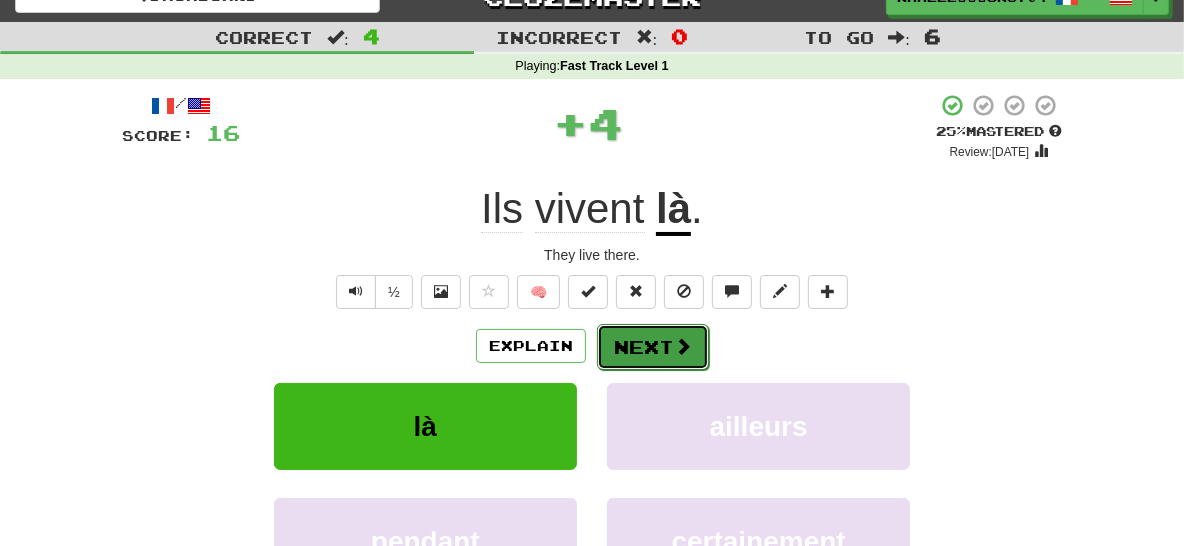 click on "Next" at bounding box center [653, 347] 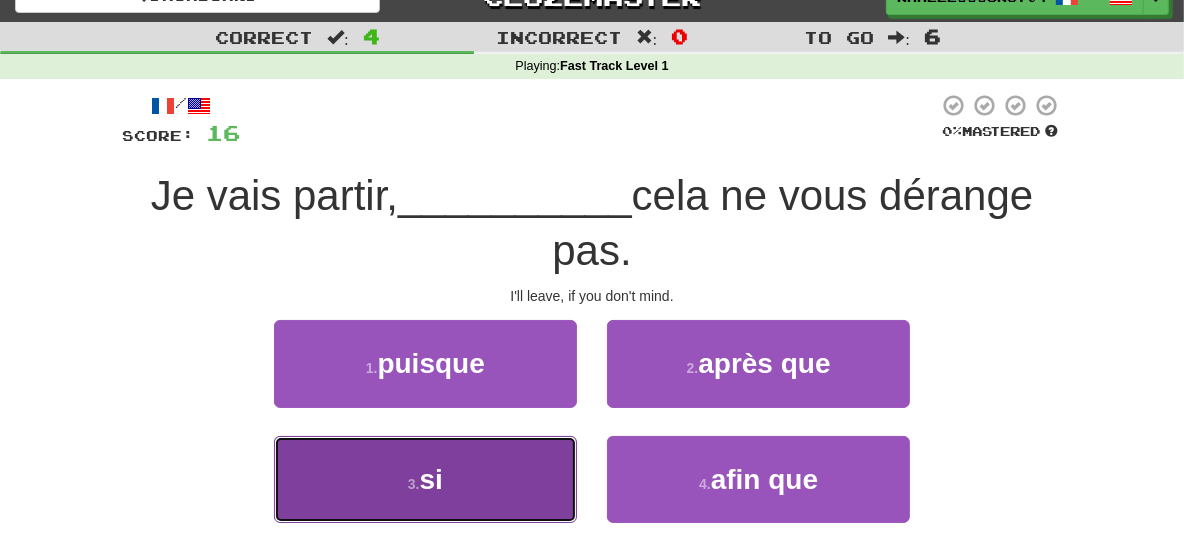 click on "3 .  si" at bounding box center (425, 479) 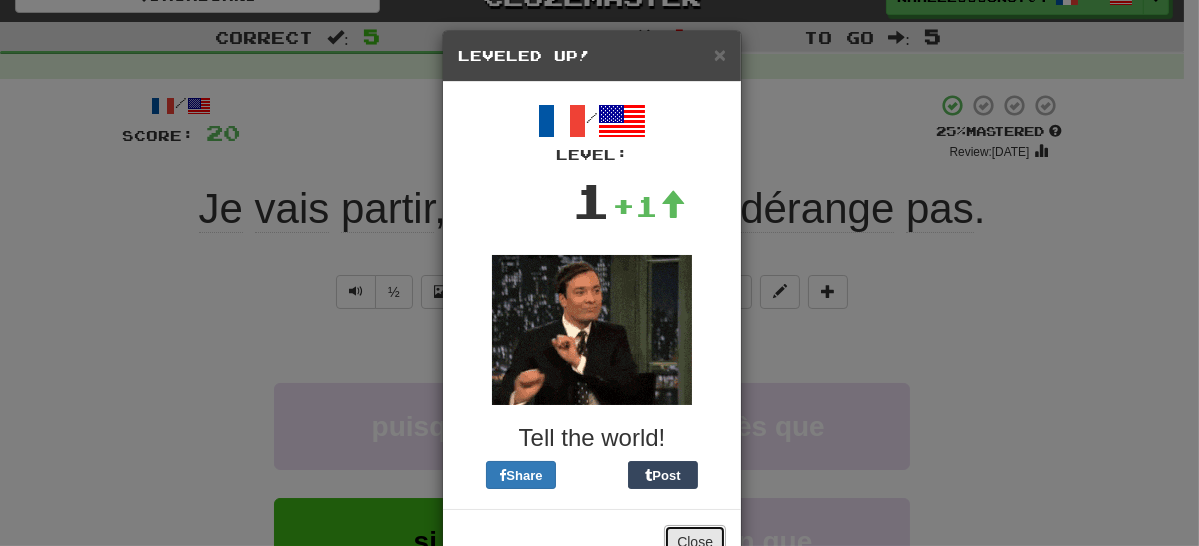 click on "Close" at bounding box center [695, 542] 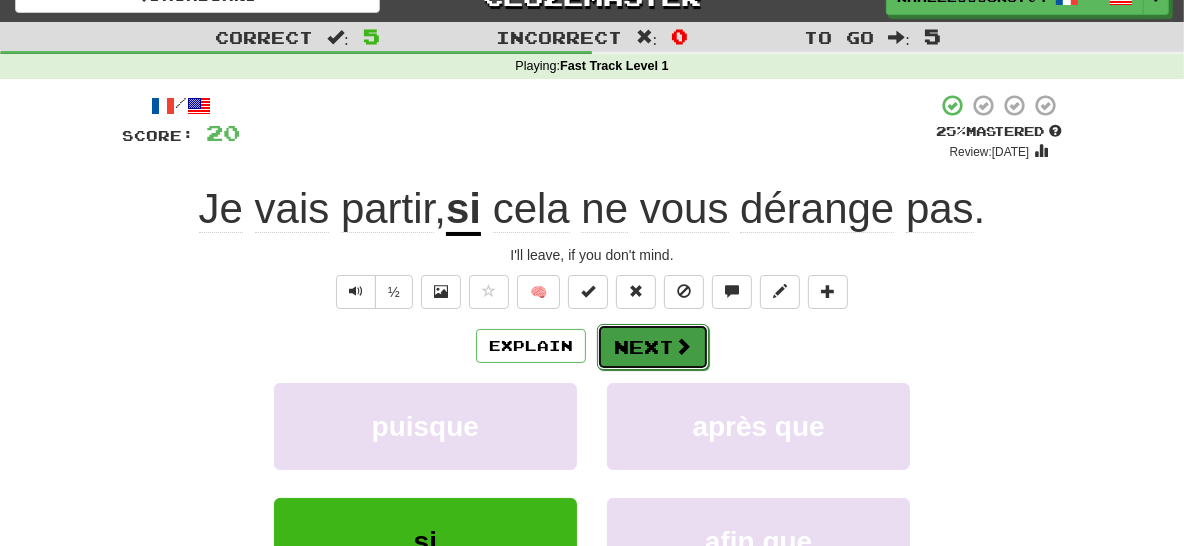 click on "Next" at bounding box center (653, 347) 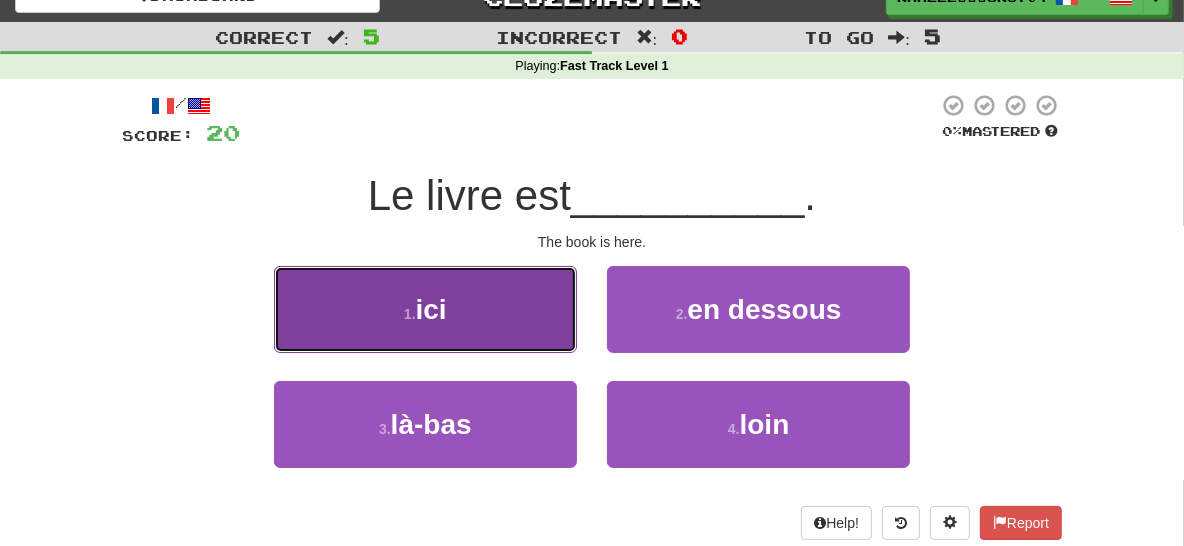 click on "1 .  ici" at bounding box center (425, 309) 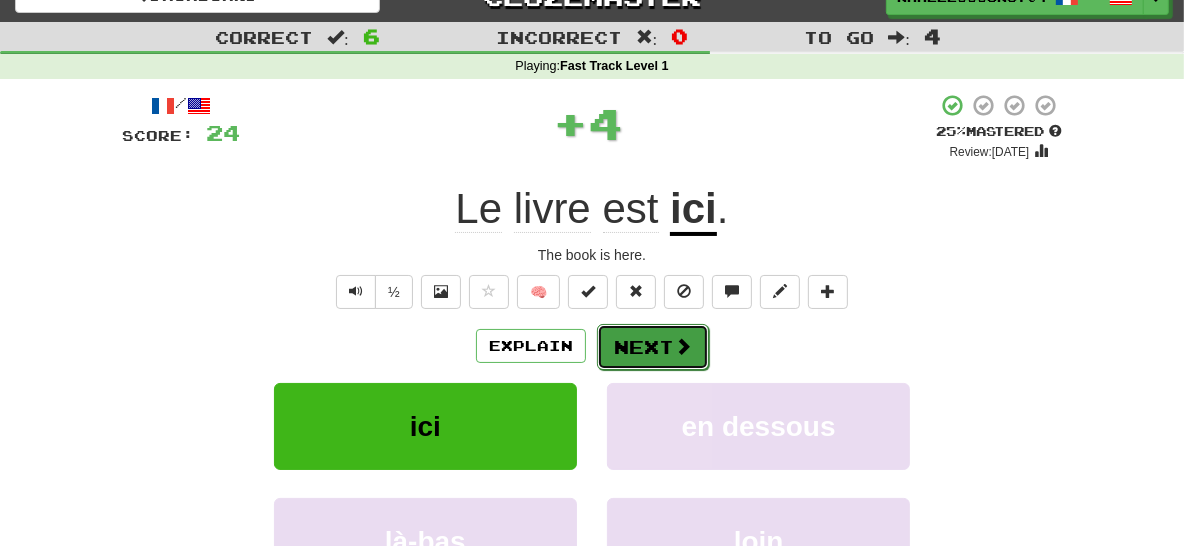 click on "Next" at bounding box center [653, 347] 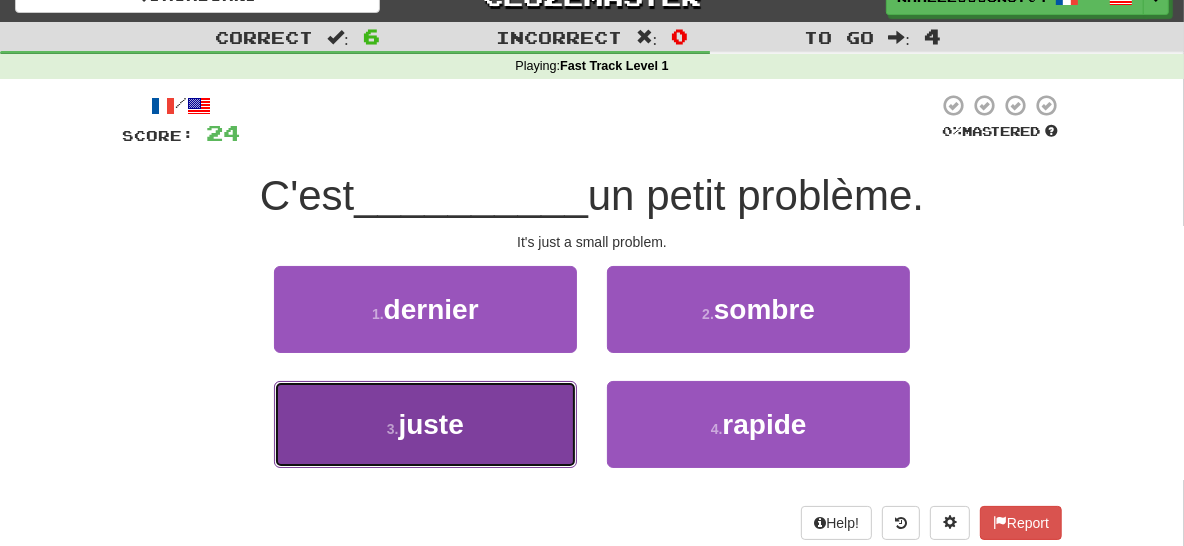 click on "3 .  juste" at bounding box center [425, 424] 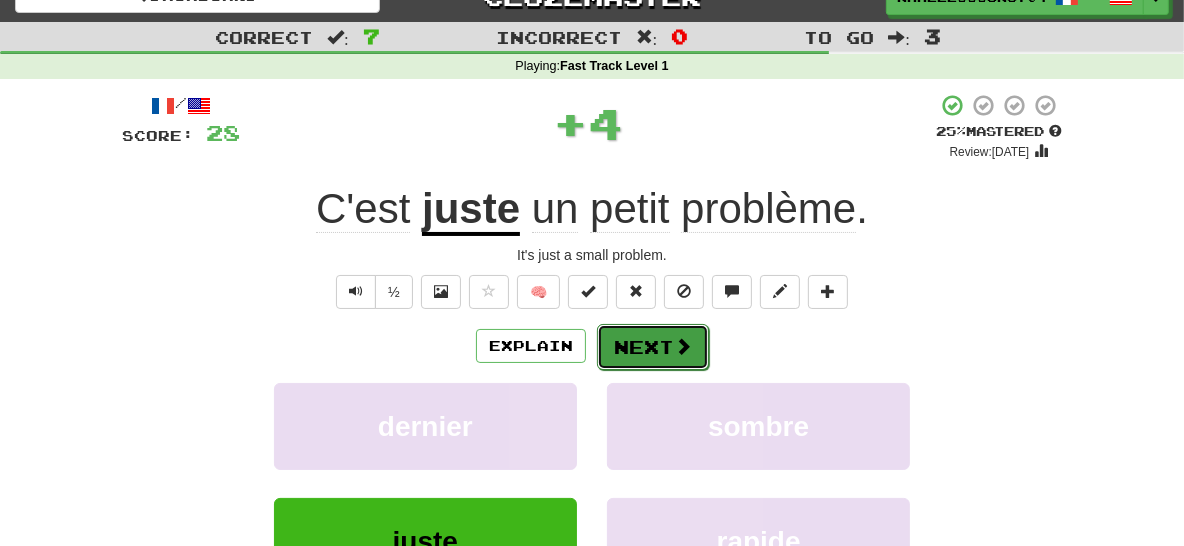 click on "Next" at bounding box center [653, 347] 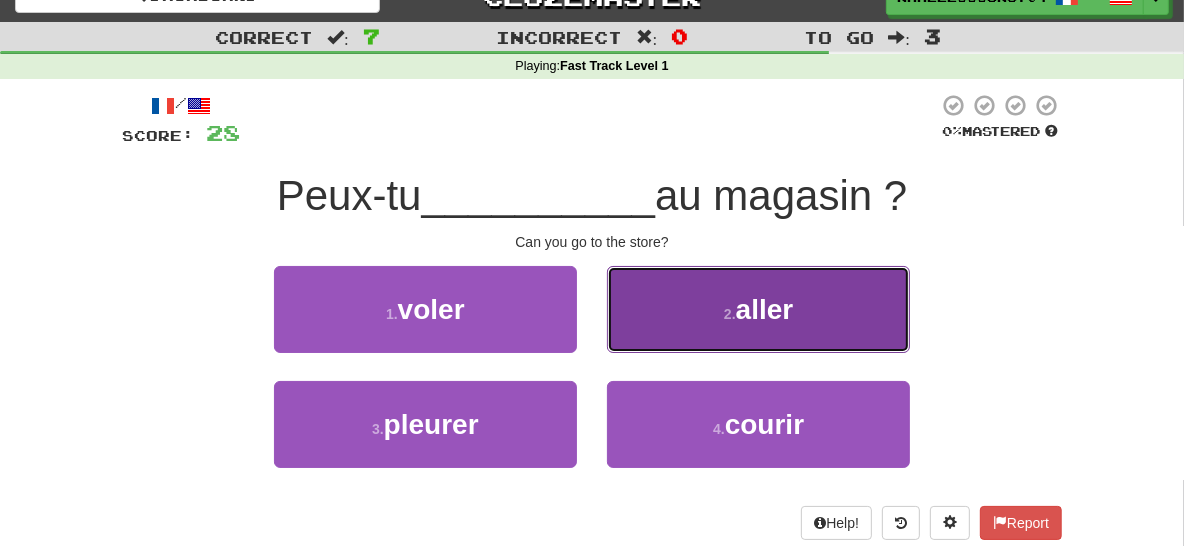 click on "2 .  aller" at bounding box center [758, 309] 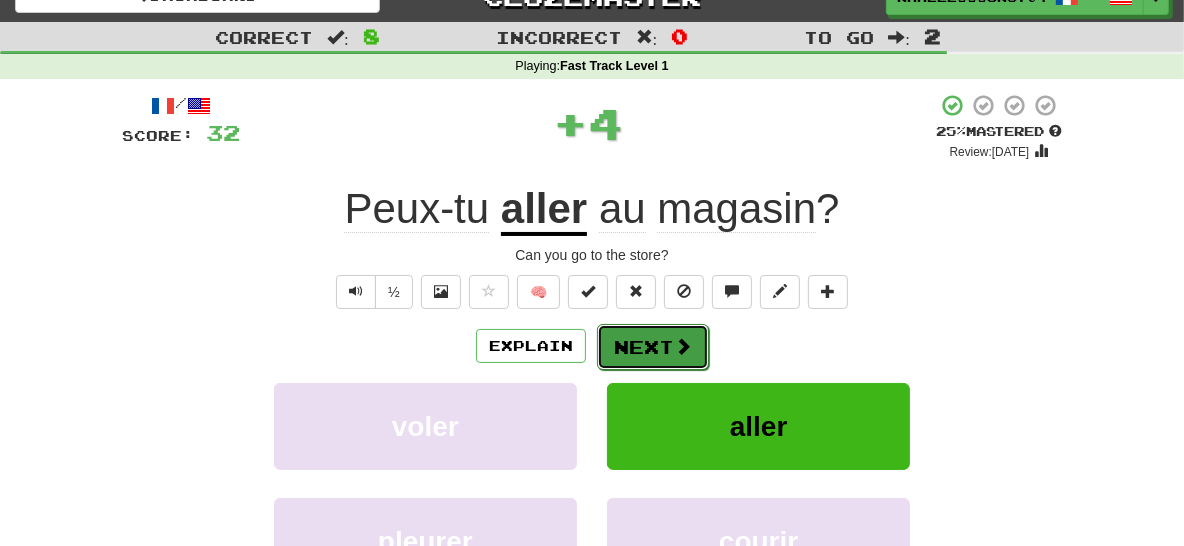 click on "Next" at bounding box center (653, 347) 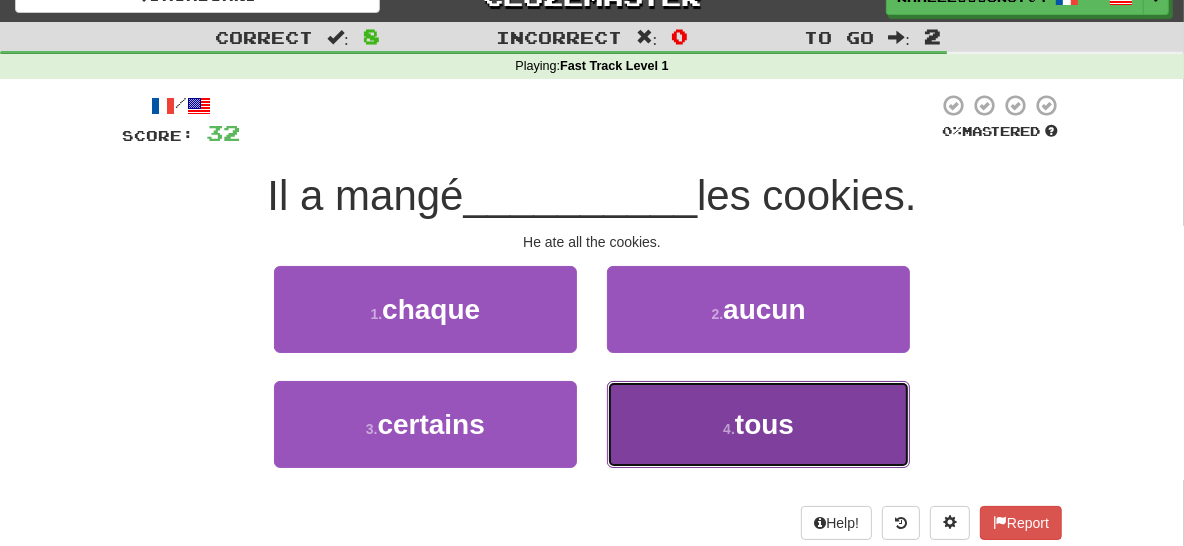 click on "4 .  tous" at bounding box center [758, 424] 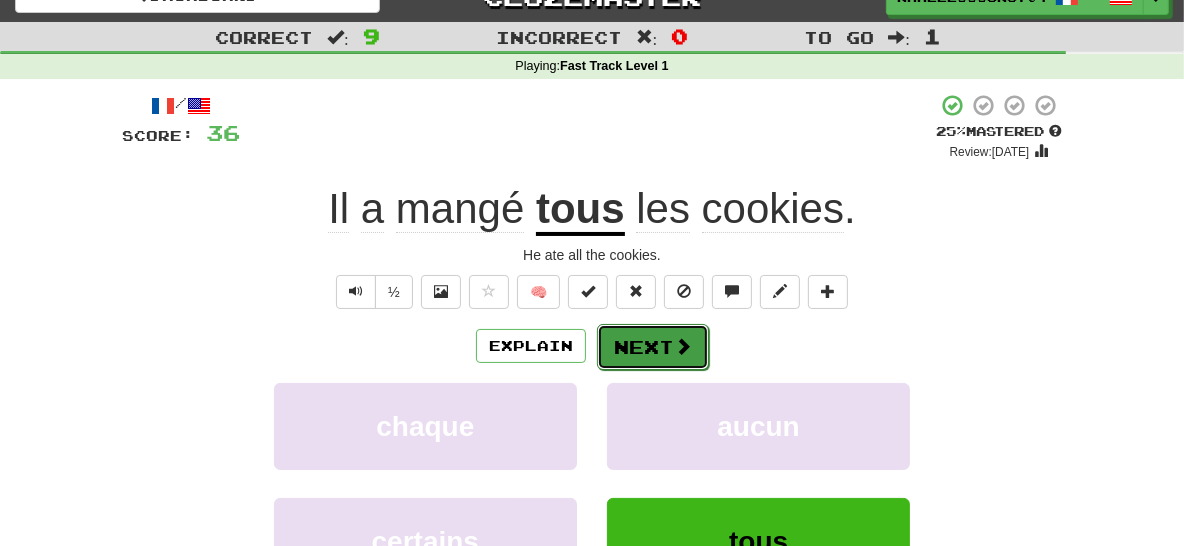 click on "Next" at bounding box center (653, 347) 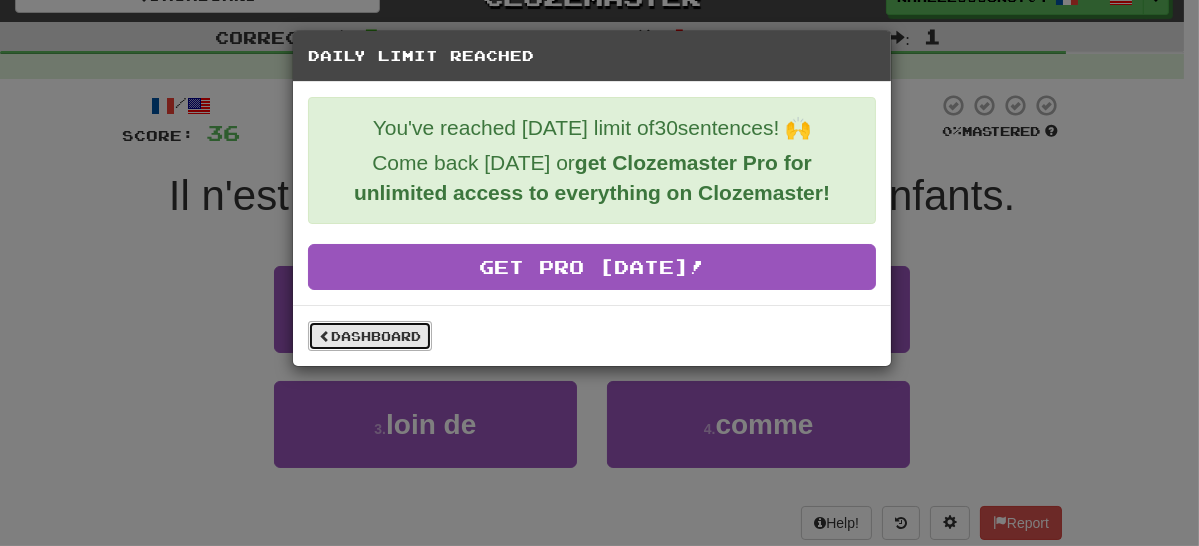 click on "Dashboard" at bounding box center (370, 336) 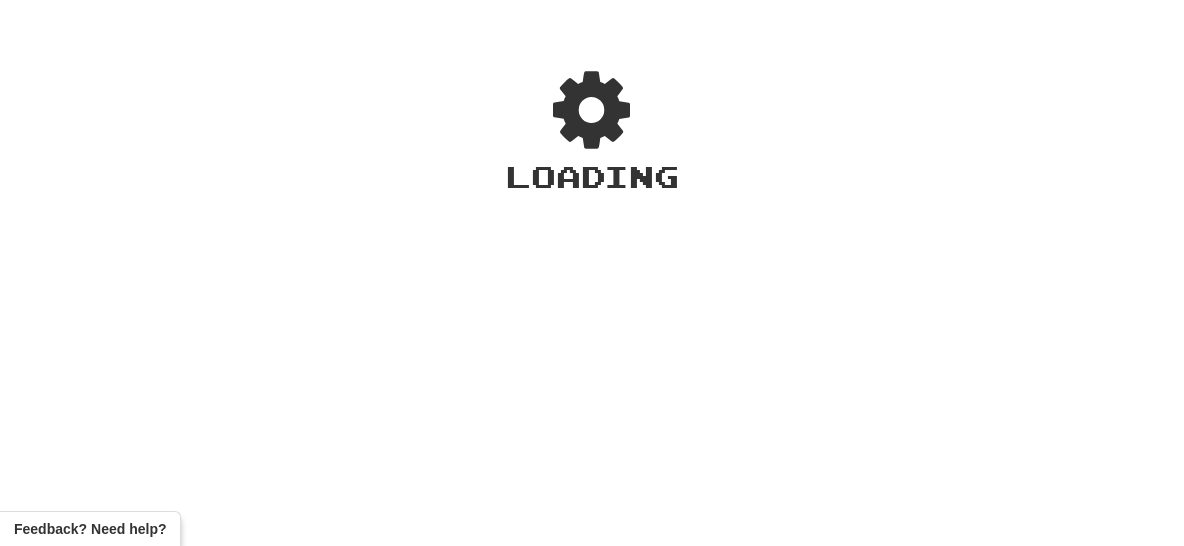 scroll, scrollTop: 0, scrollLeft: 0, axis: both 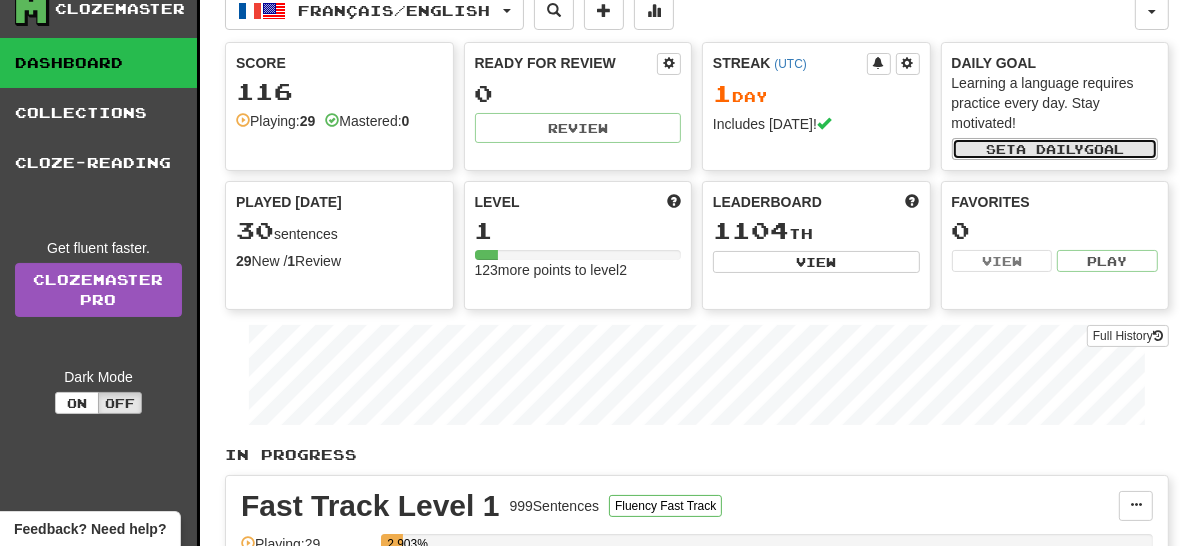 click on "a daily" at bounding box center (1050, 149) 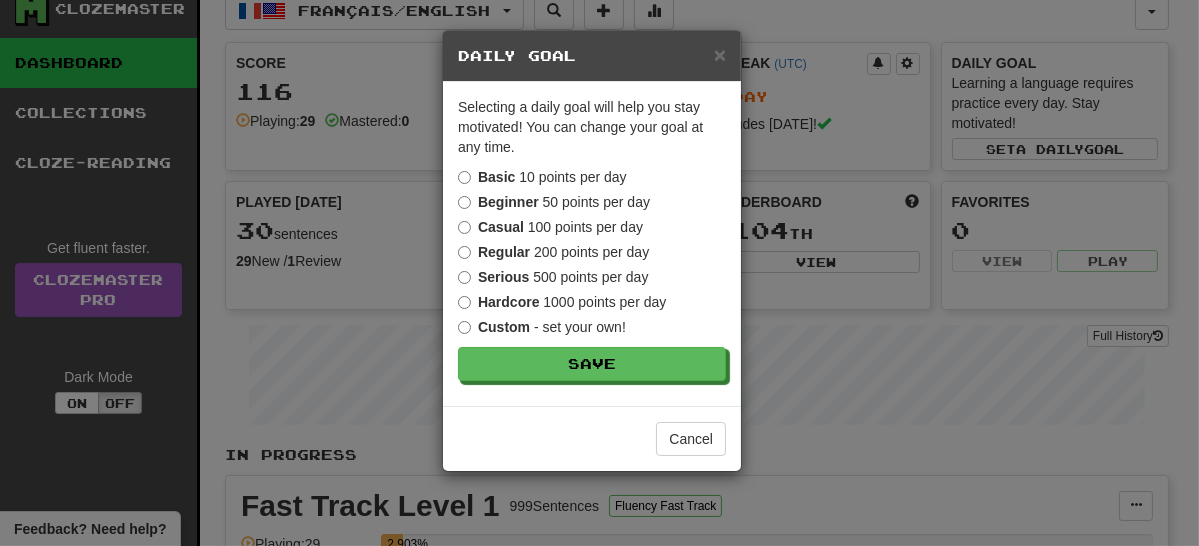 click on "Hardcore" at bounding box center (508, 302) 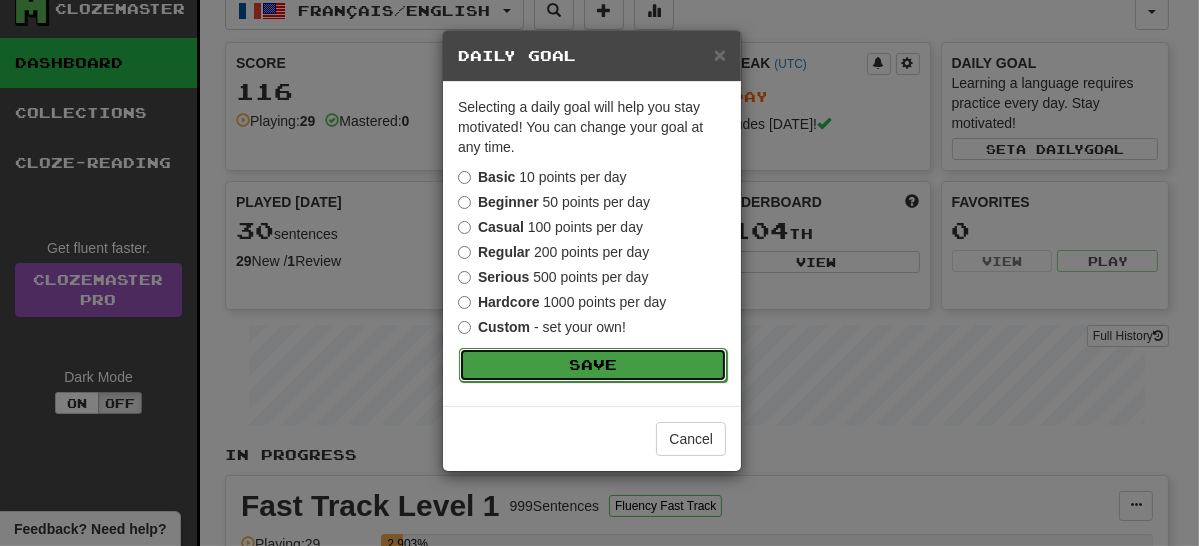 click on "Save" at bounding box center (593, 365) 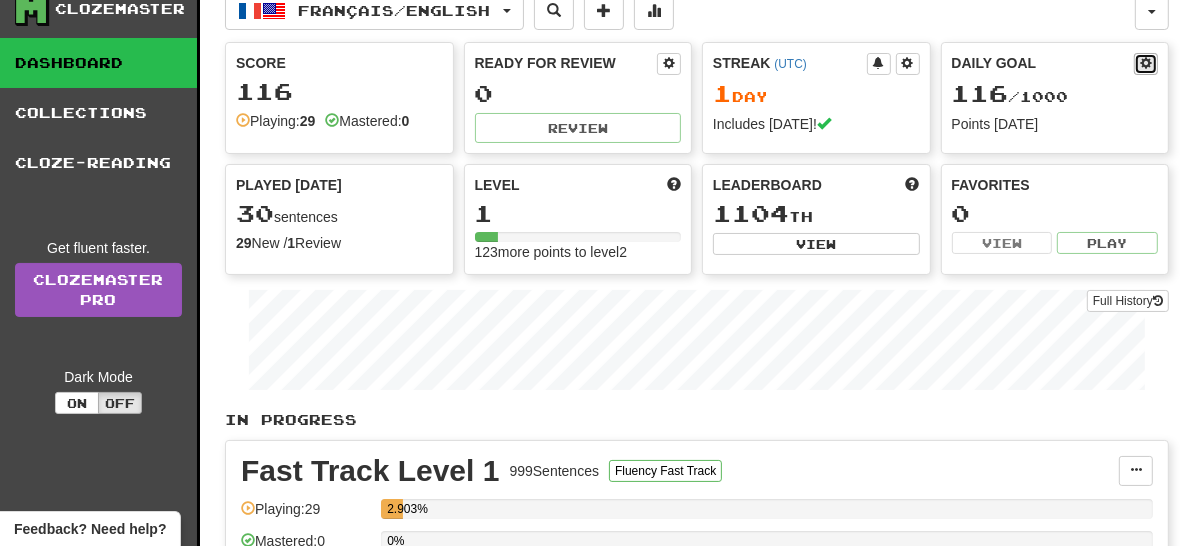 click at bounding box center (1146, 63) 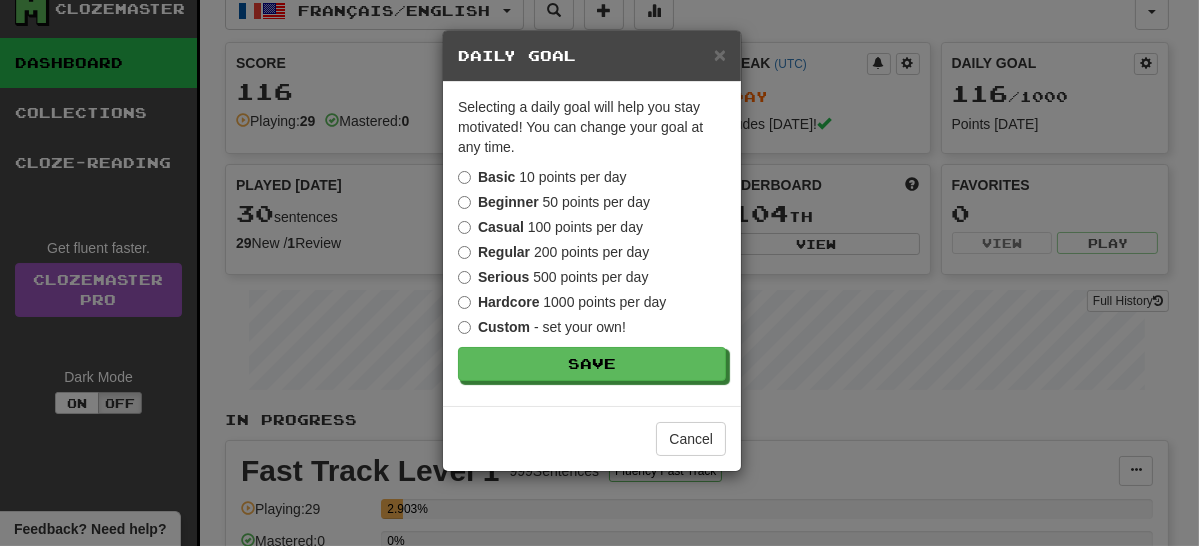 click on "Beginner" at bounding box center (508, 202) 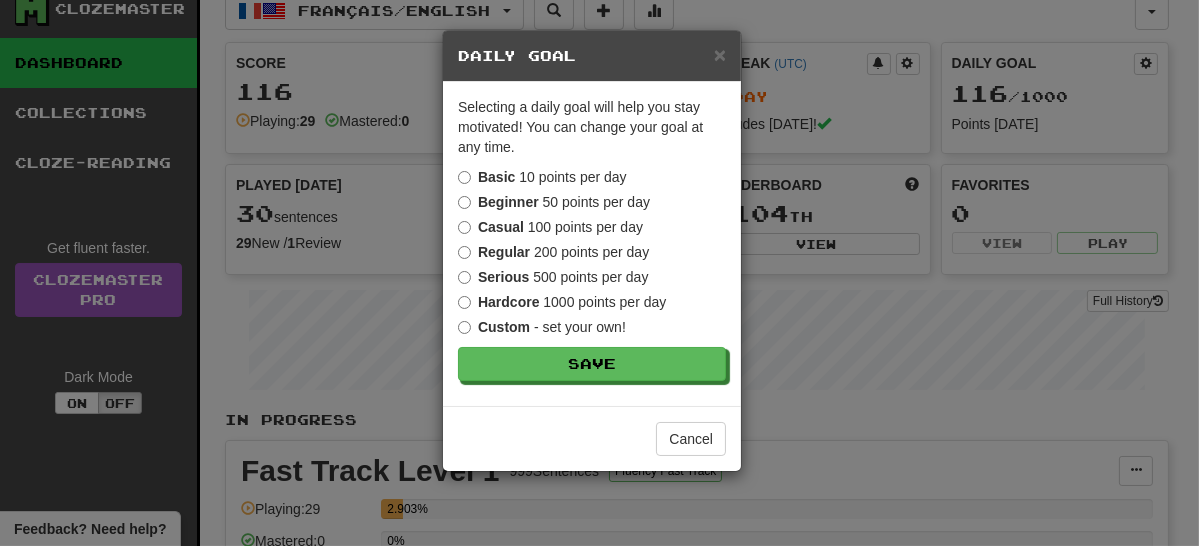 click on "Casual" at bounding box center [501, 227] 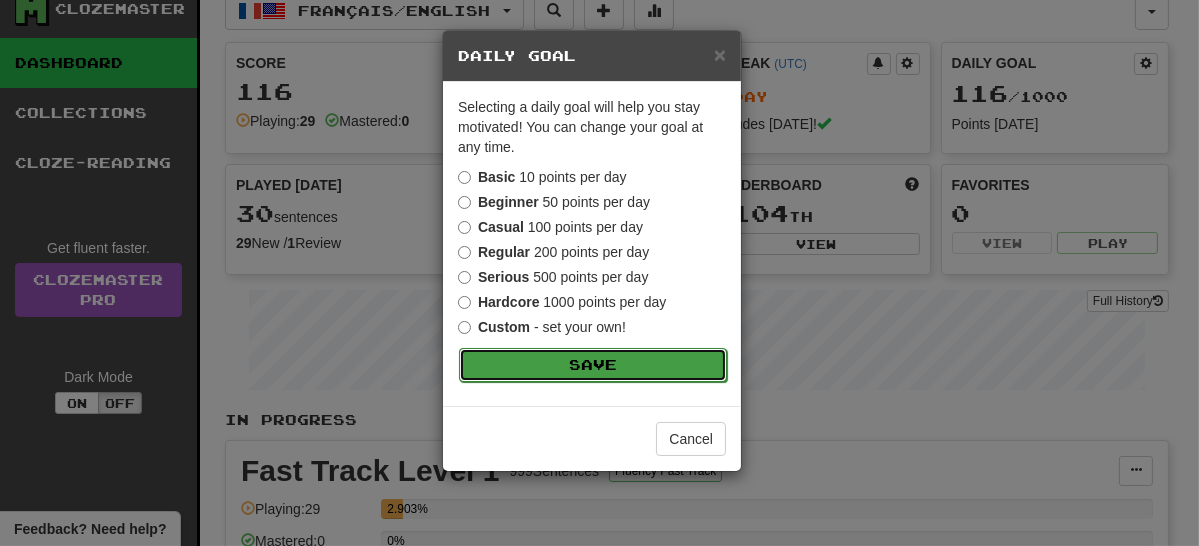 click on "Save" at bounding box center (593, 365) 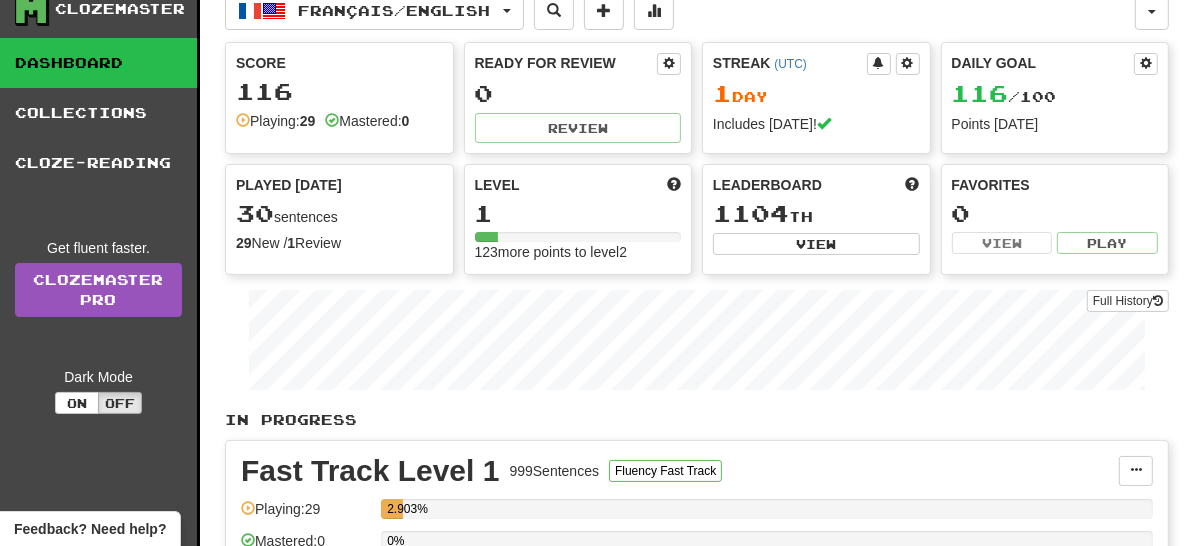 scroll, scrollTop: 0, scrollLeft: 0, axis: both 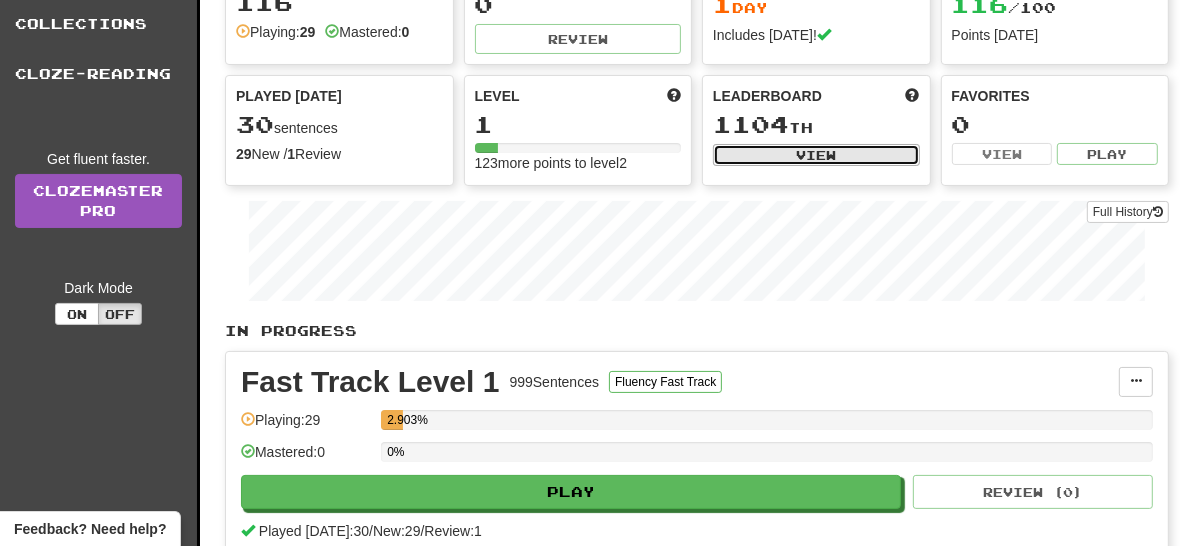 click on "View" at bounding box center [816, 155] 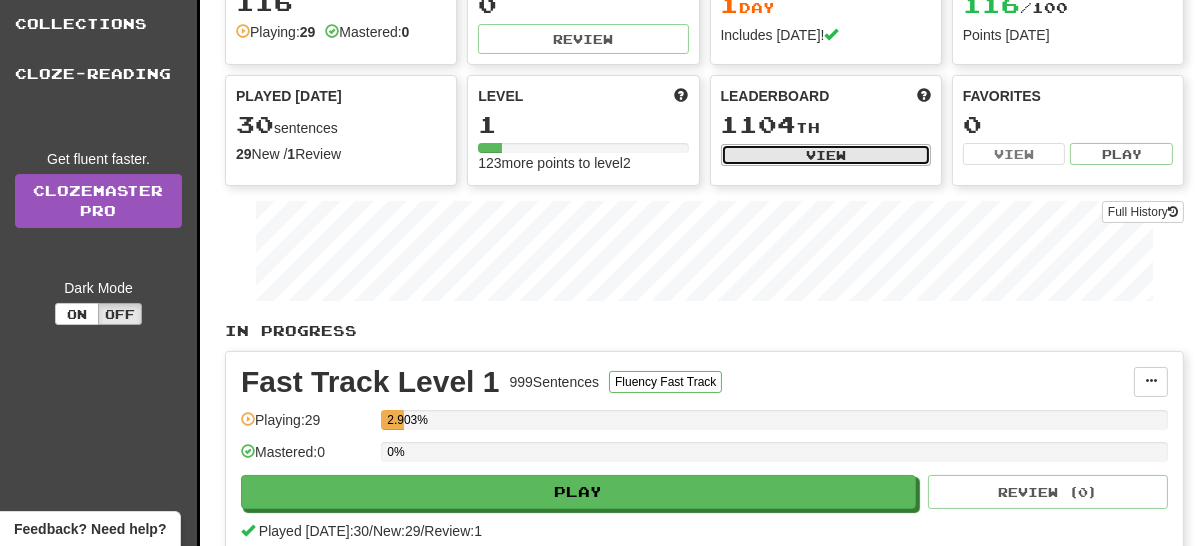 select on "**********" 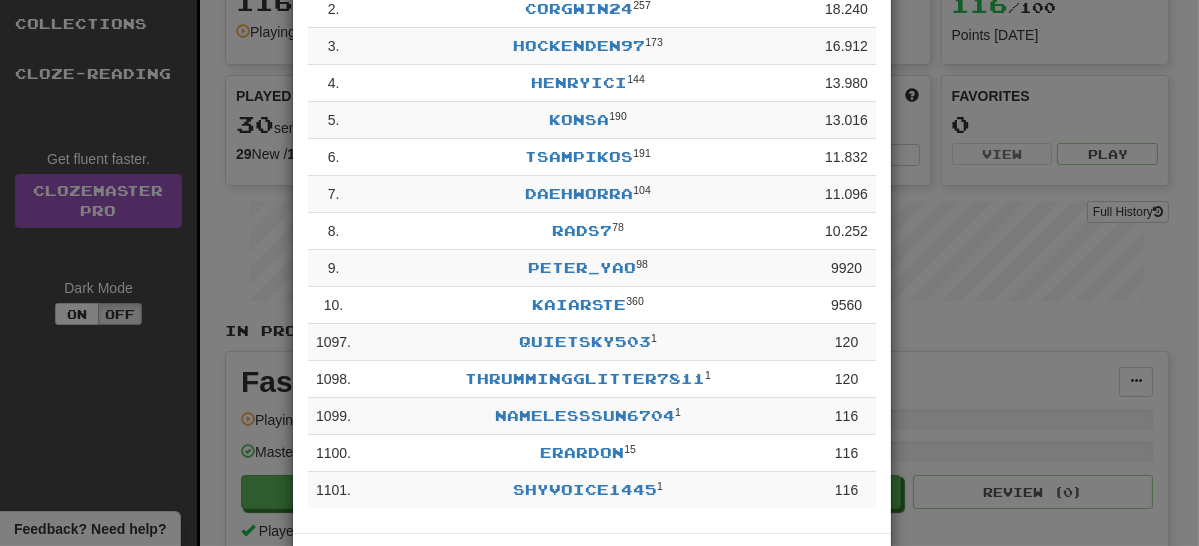 scroll, scrollTop: 0, scrollLeft: 0, axis: both 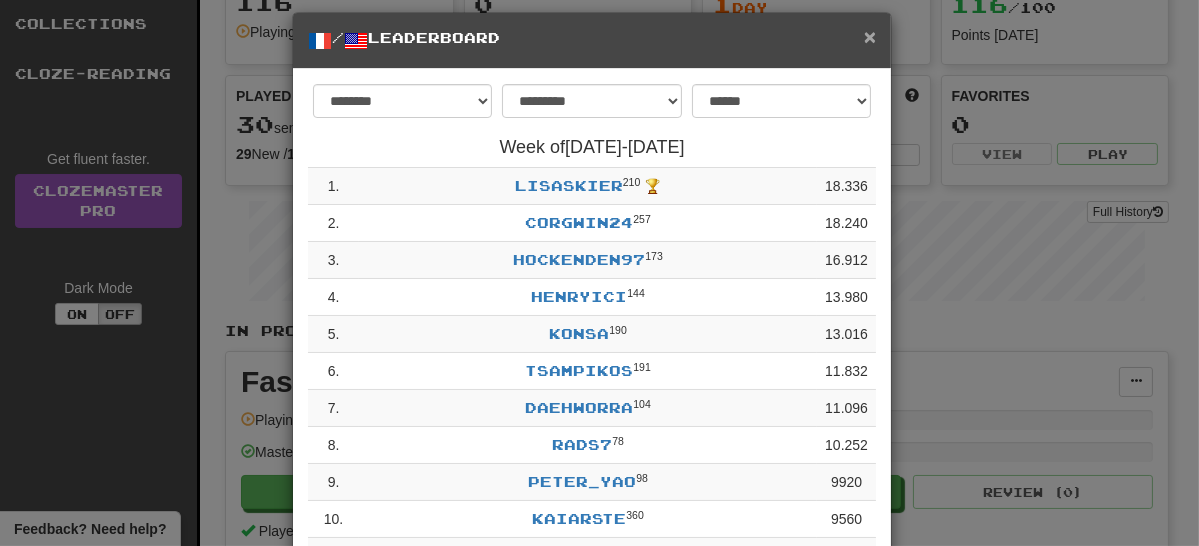 click on "×" at bounding box center [870, 36] 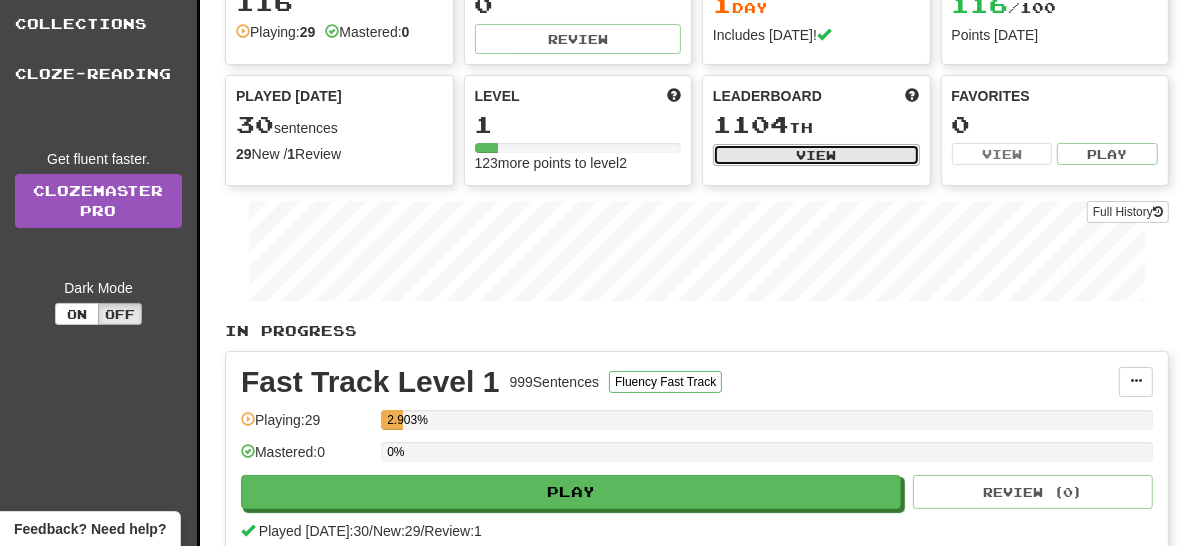 click on "View" at bounding box center (816, 155) 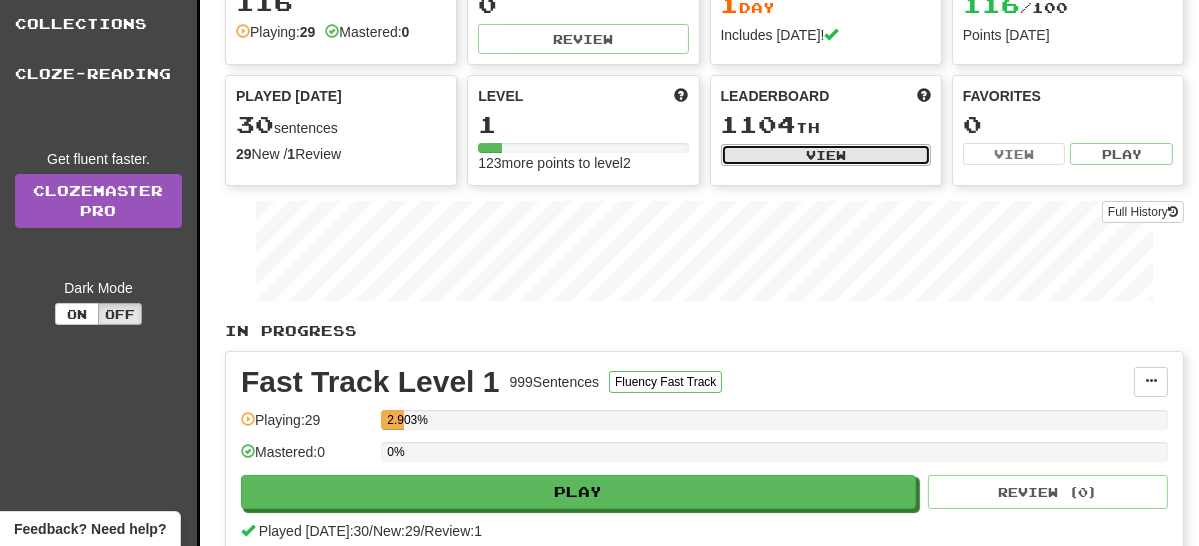 select on "**********" 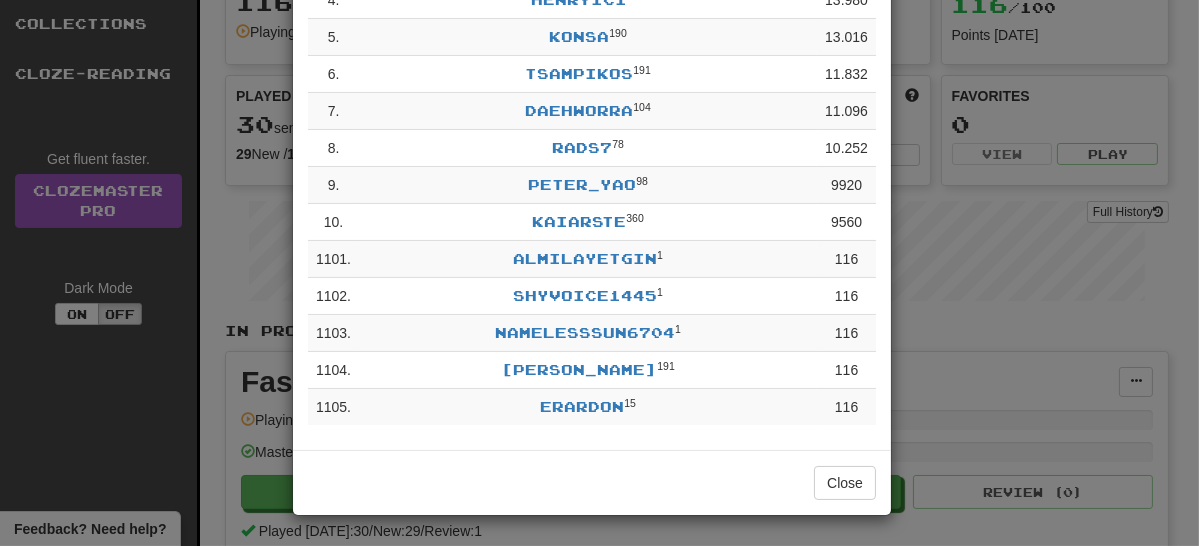 scroll, scrollTop: 325, scrollLeft: 0, axis: vertical 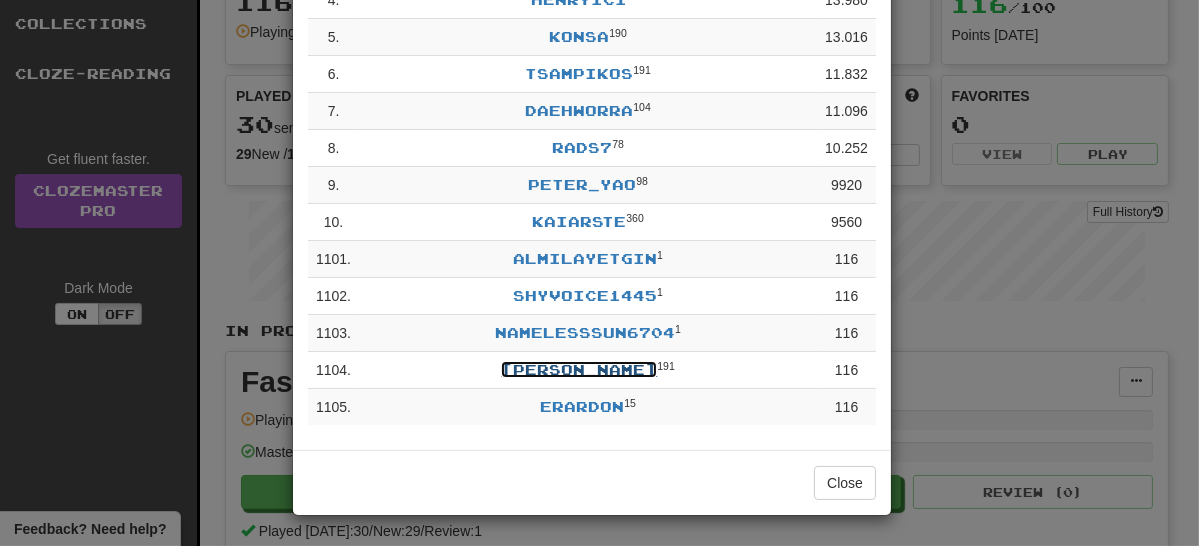 click on "Aki-kun" at bounding box center [579, 369] 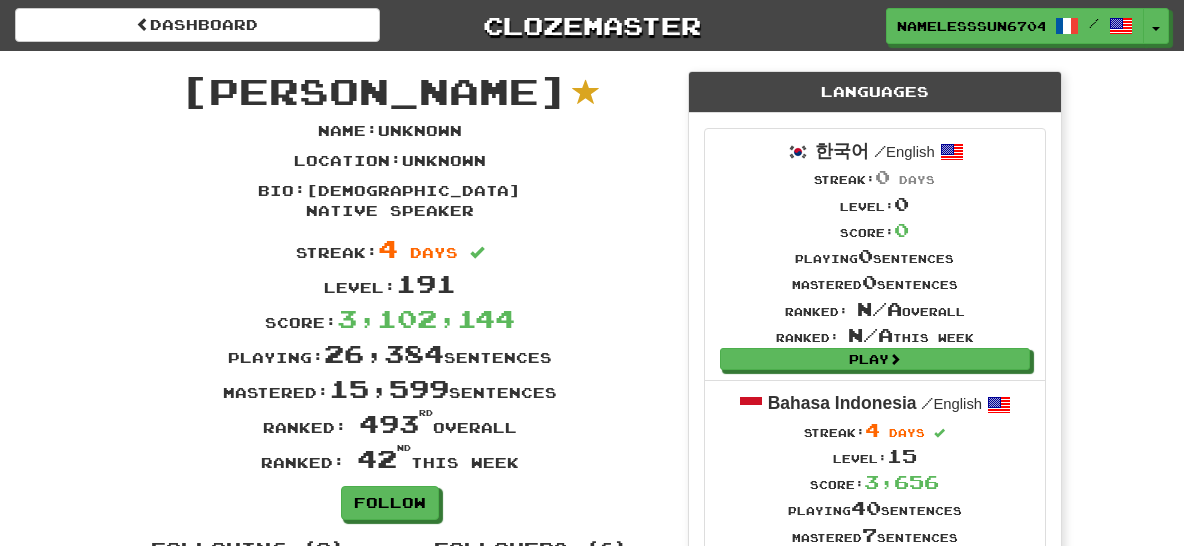 scroll, scrollTop: 0, scrollLeft: 0, axis: both 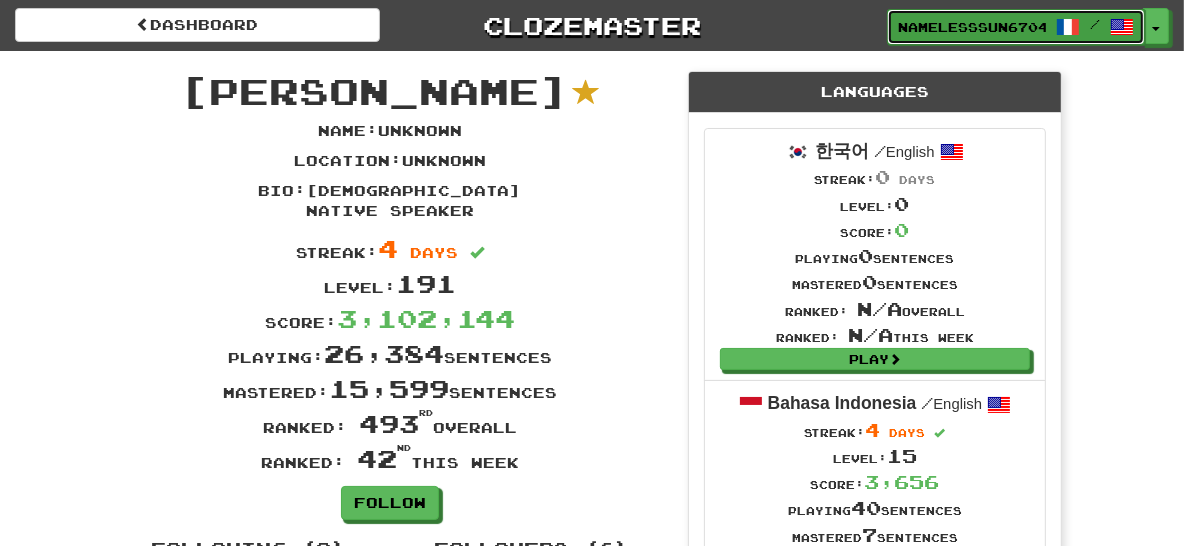 click on "NamelessSun6704" at bounding box center [972, 27] 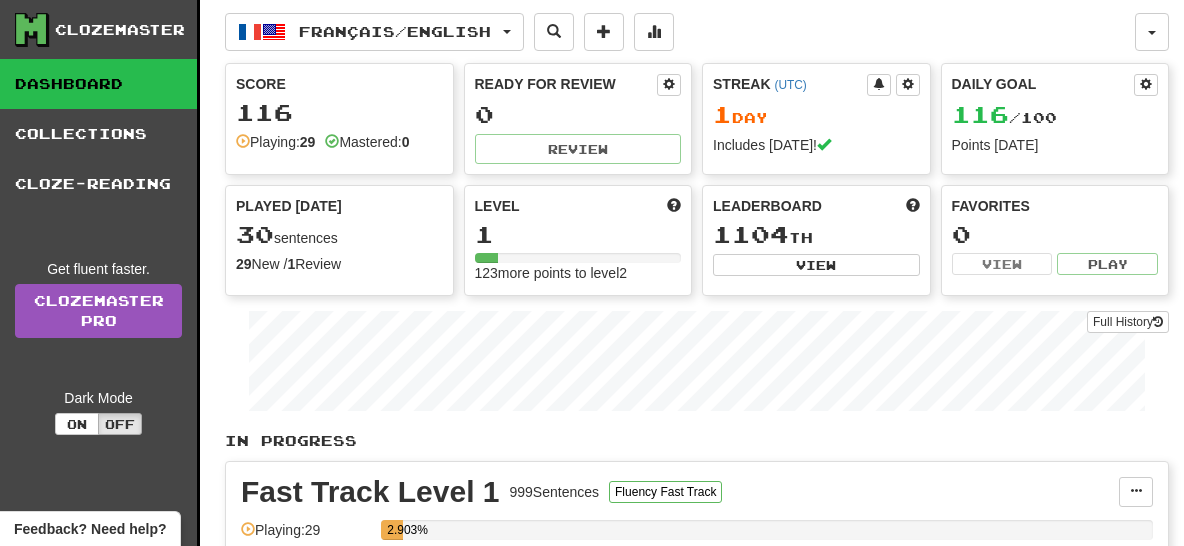 scroll, scrollTop: 0, scrollLeft: 0, axis: both 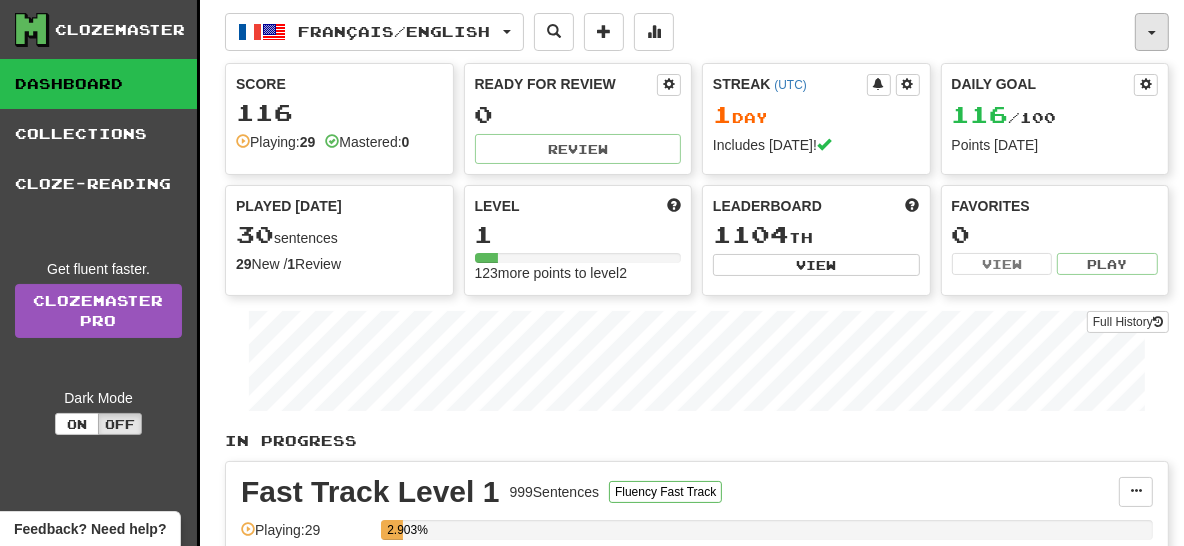 click at bounding box center (1152, 33) 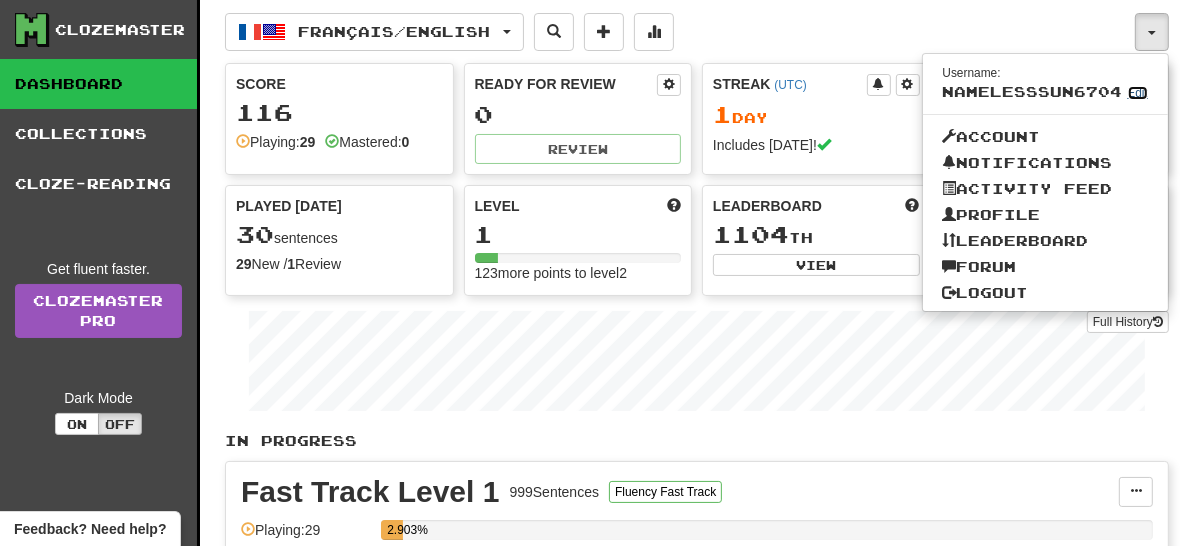 click on "Edit" at bounding box center (1138, 93) 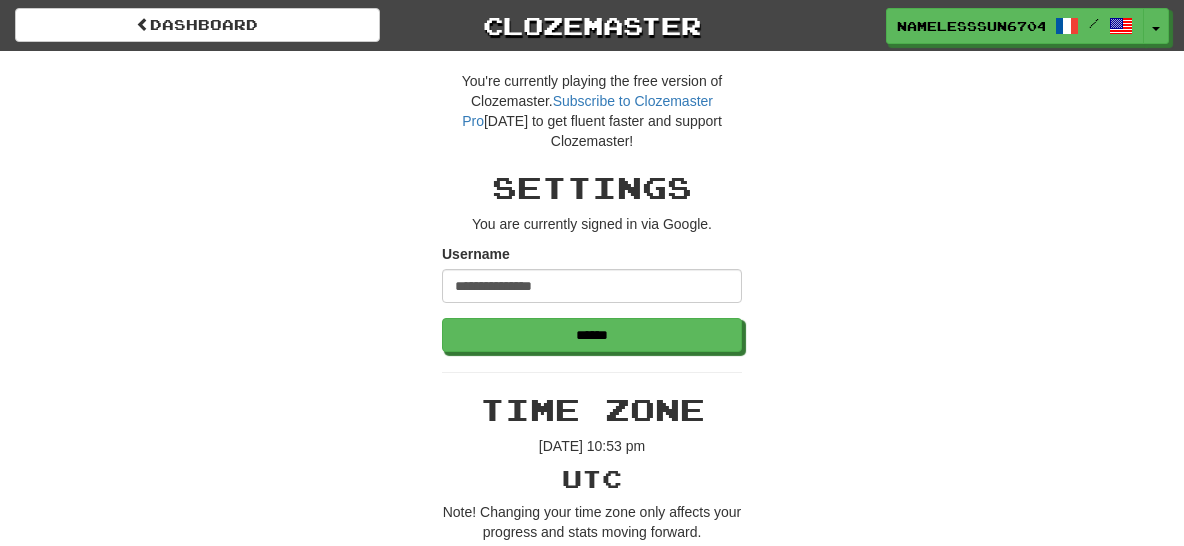 scroll, scrollTop: 0, scrollLeft: 0, axis: both 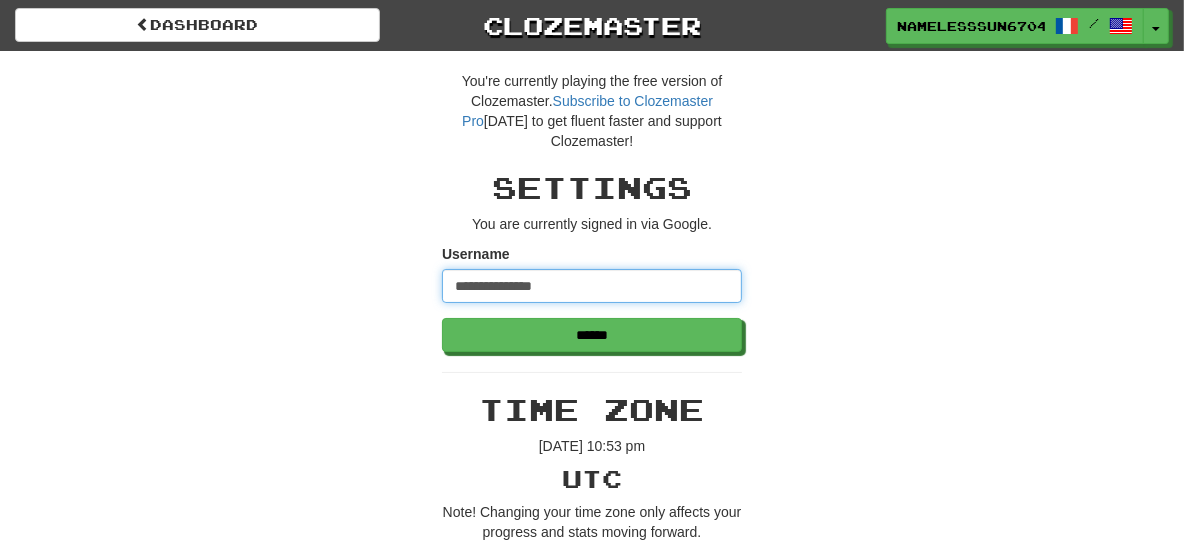 click on "**********" at bounding box center (592, 286) 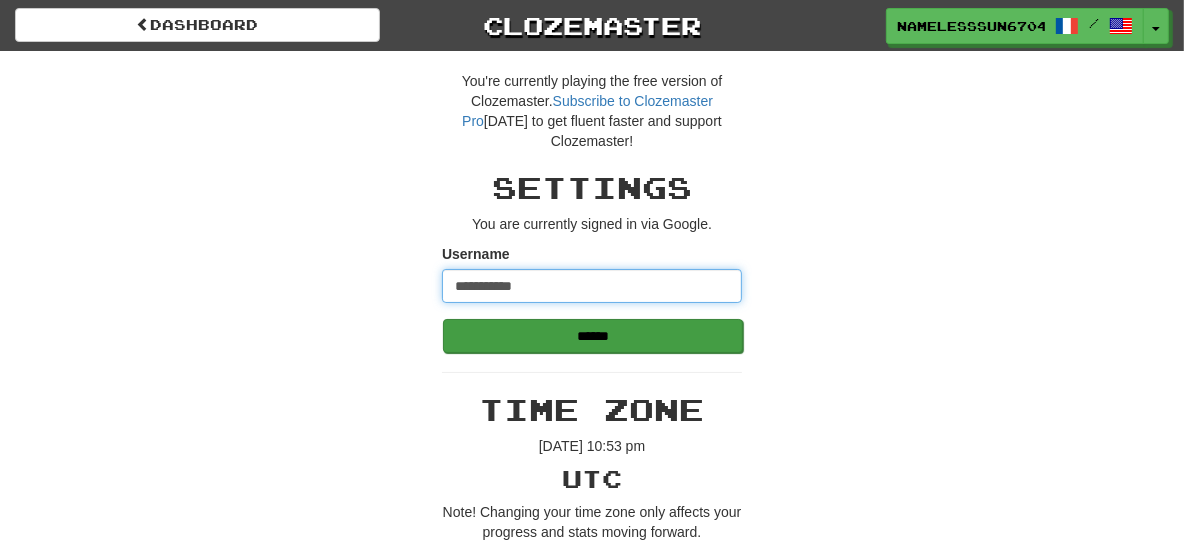 type on "**********" 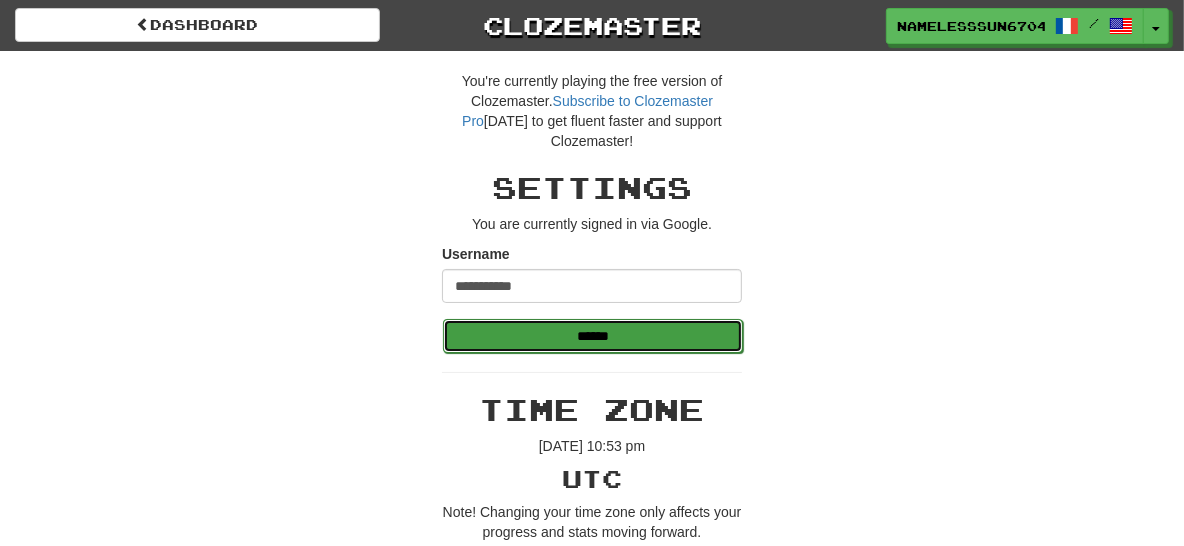 click on "******" at bounding box center (593, 336) 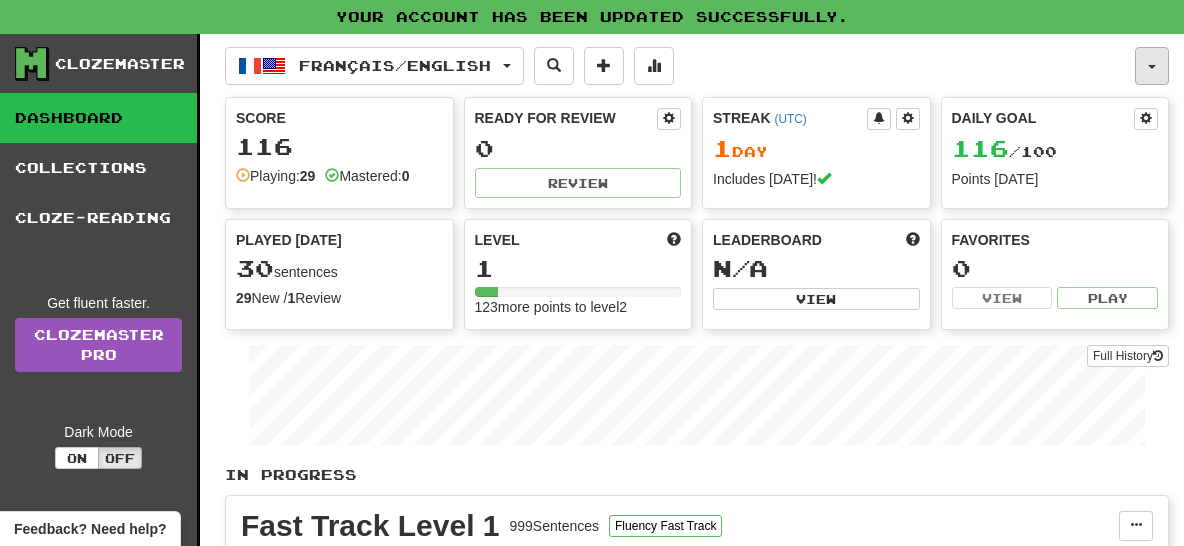 scroll, scrollTop: 0, scrollLeft: 0, axis: both 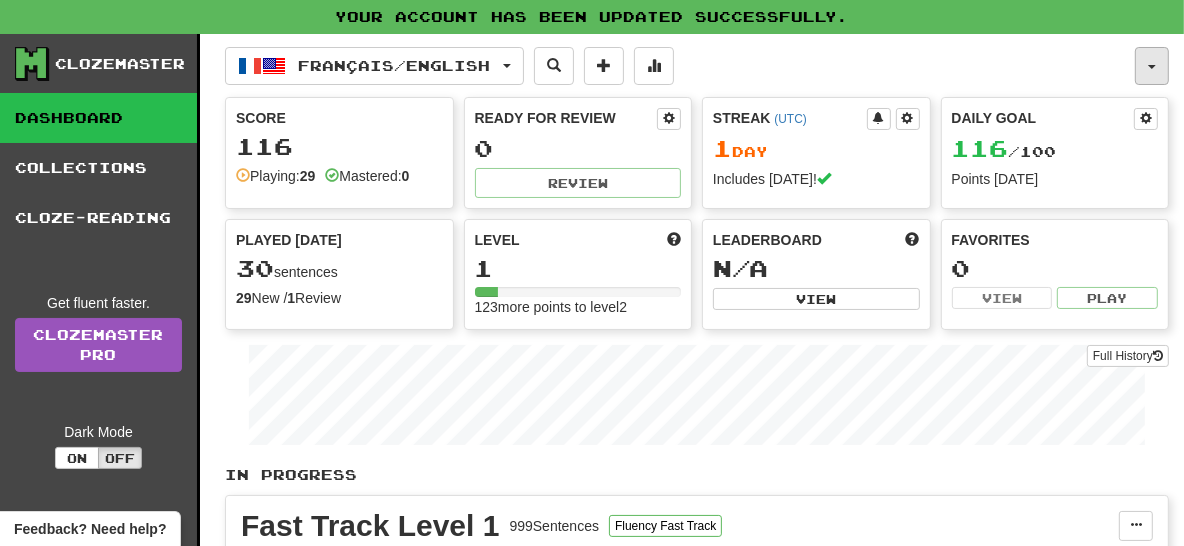 click at bounding box center [1152, 66] 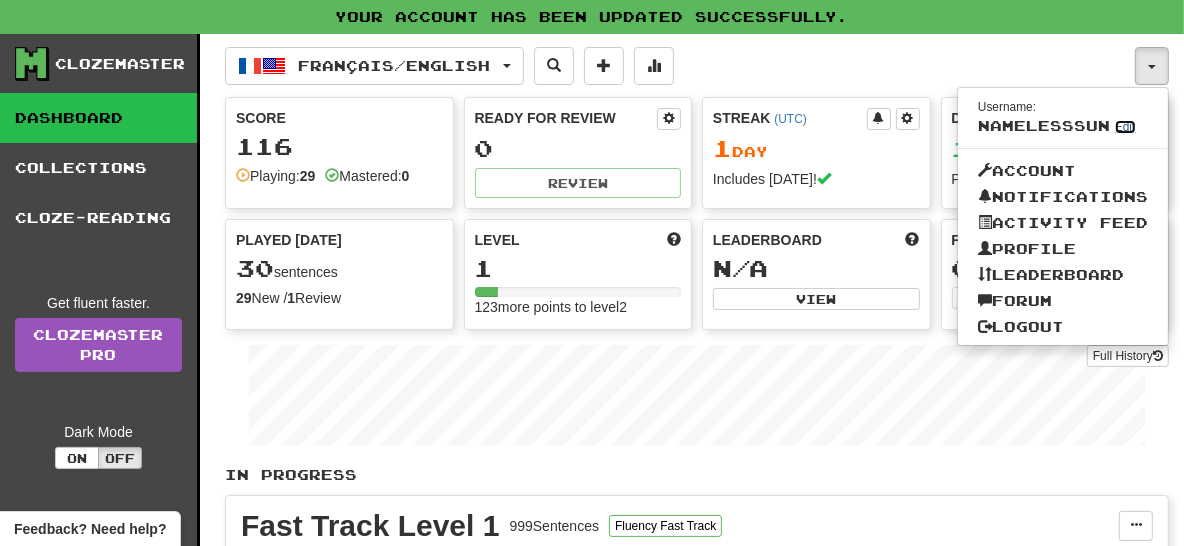click on "Edit" at bounding box center (1125, 127) 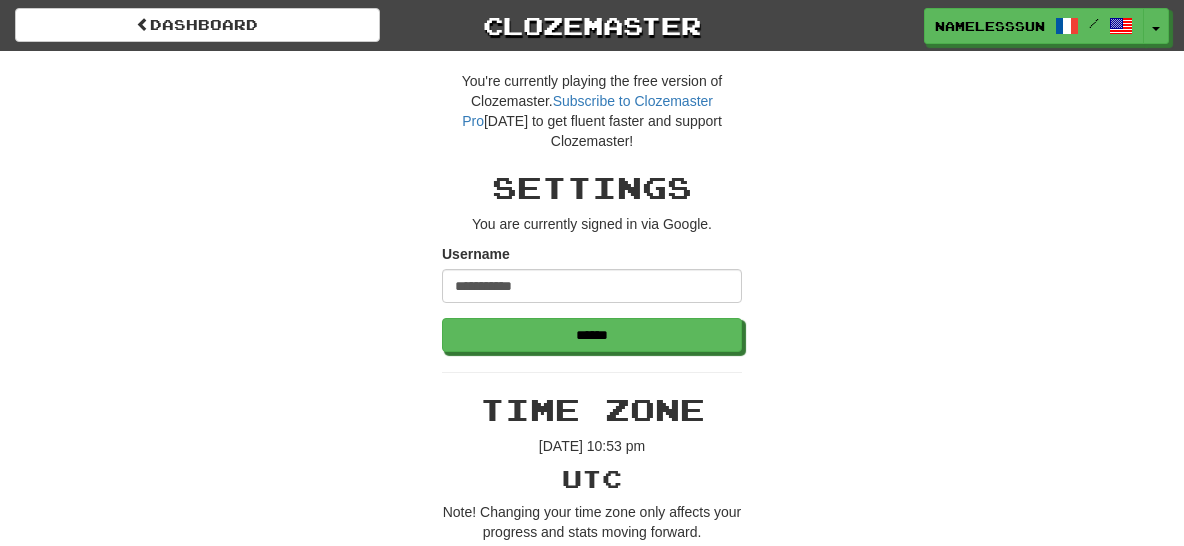 scroll, scrollTop: 0, scrollLeft: 0, axis: both 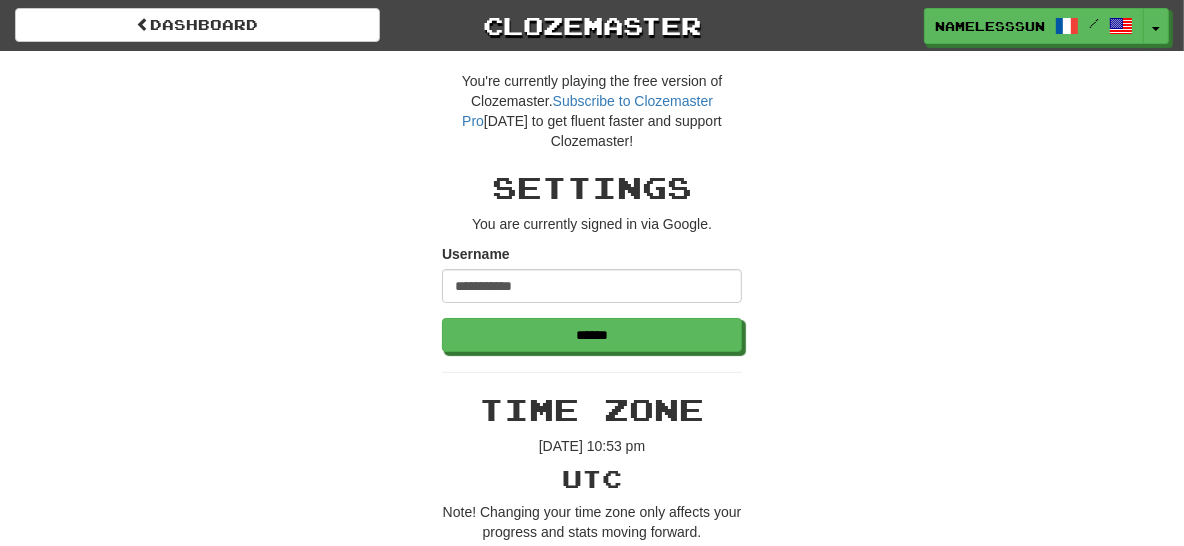 click on "**********" at bounding box center (592, 1005) 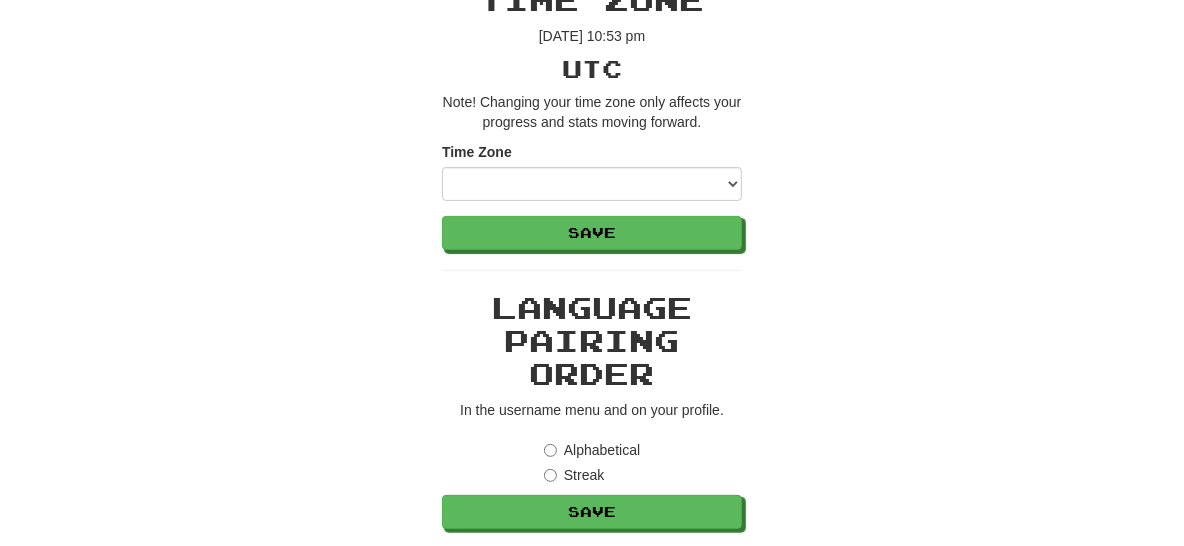 scroll, scrollTop: 477, scrollLeft: 0, axis: vertical 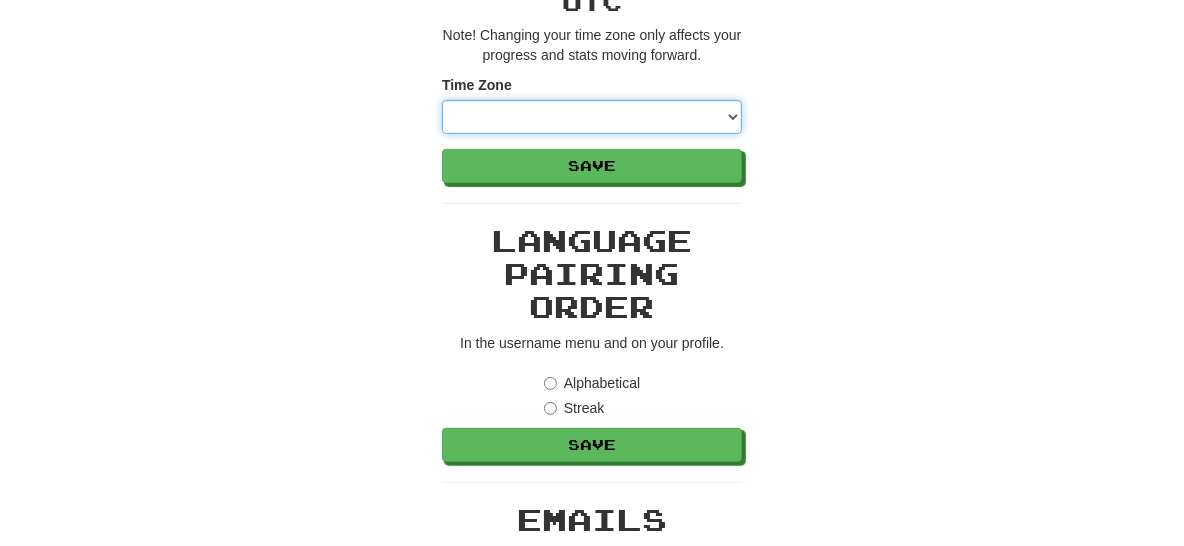 click on "**********" at bounding box center [592, 117] 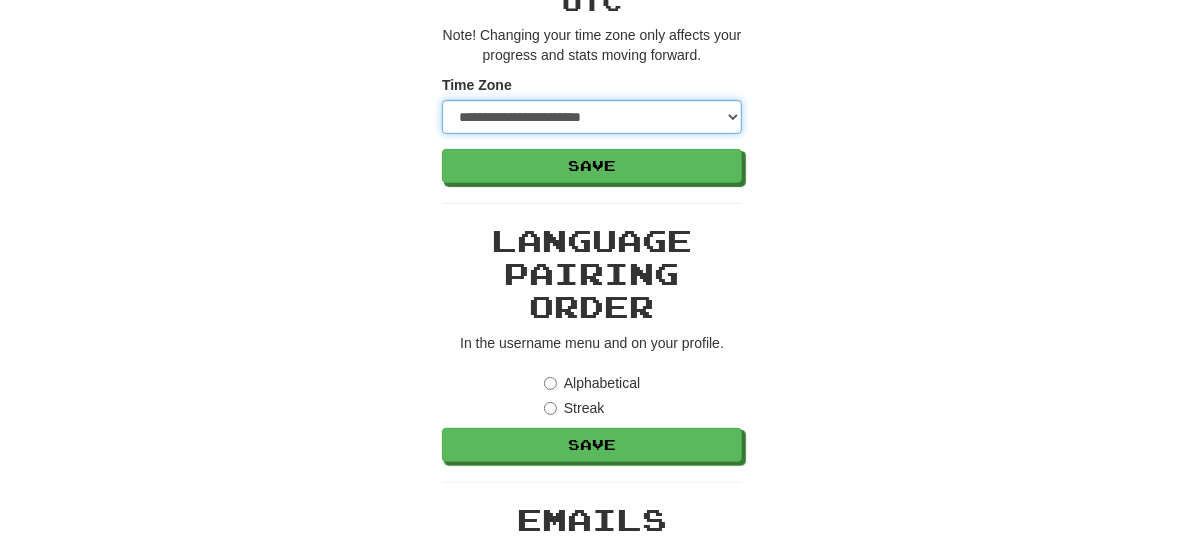 click on "**********" at bounding box center (592, 117) 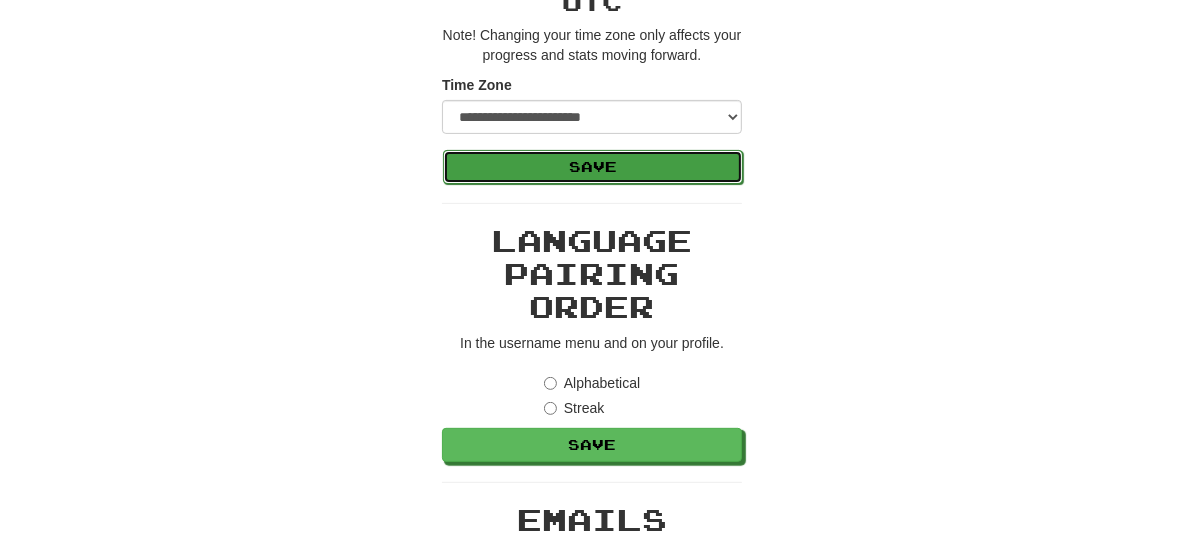 click on "Save" at bounding box center [593, 167] 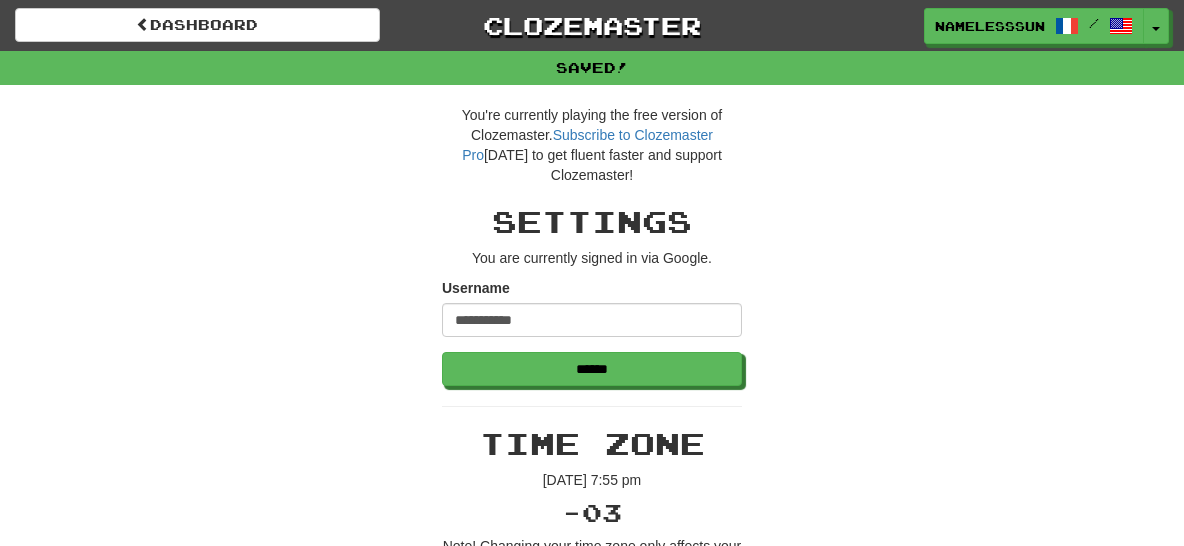scroll, scrollTop: 0, scrollLeft: 0, axis: both 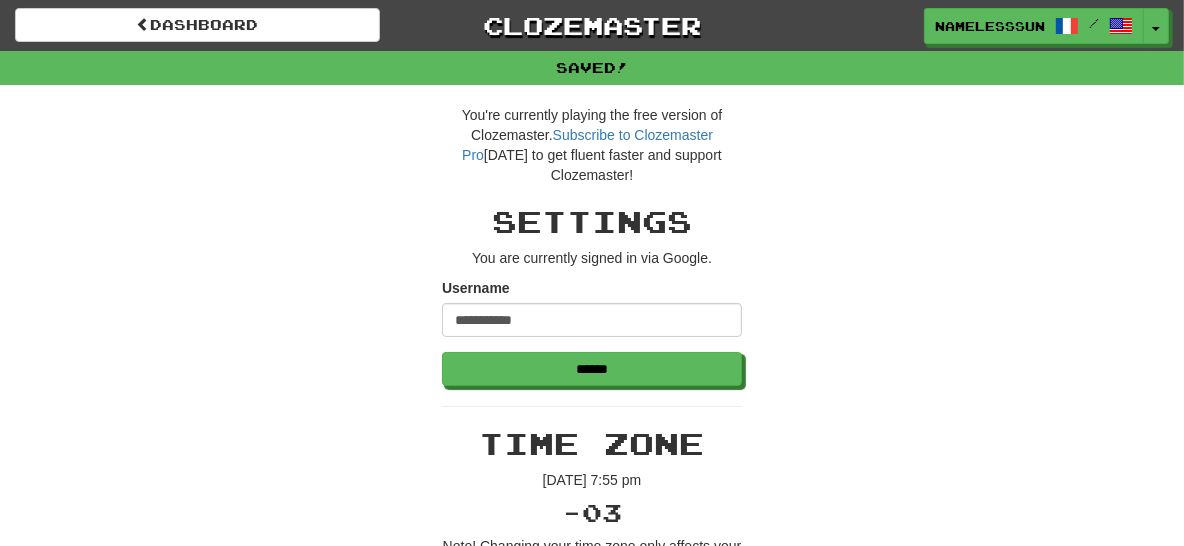 click on "**********" at bounding box center (592, 1039) 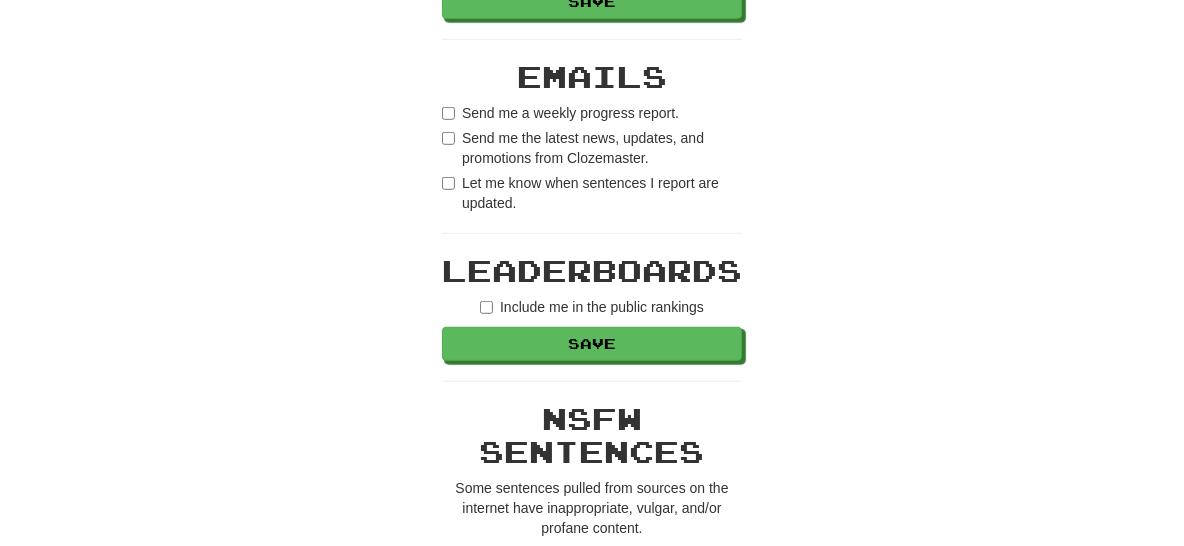 scroll, scrollTop: 1431, scrollLeft: 0, axis: vertical 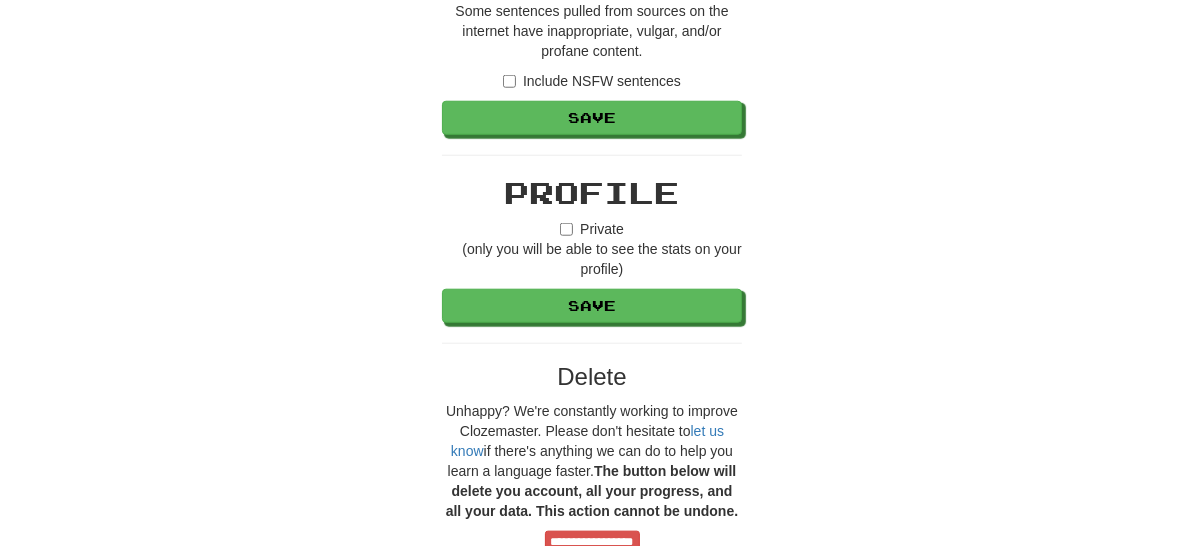 click on "Include NSFW sentences" at bounding box center (592, 81) 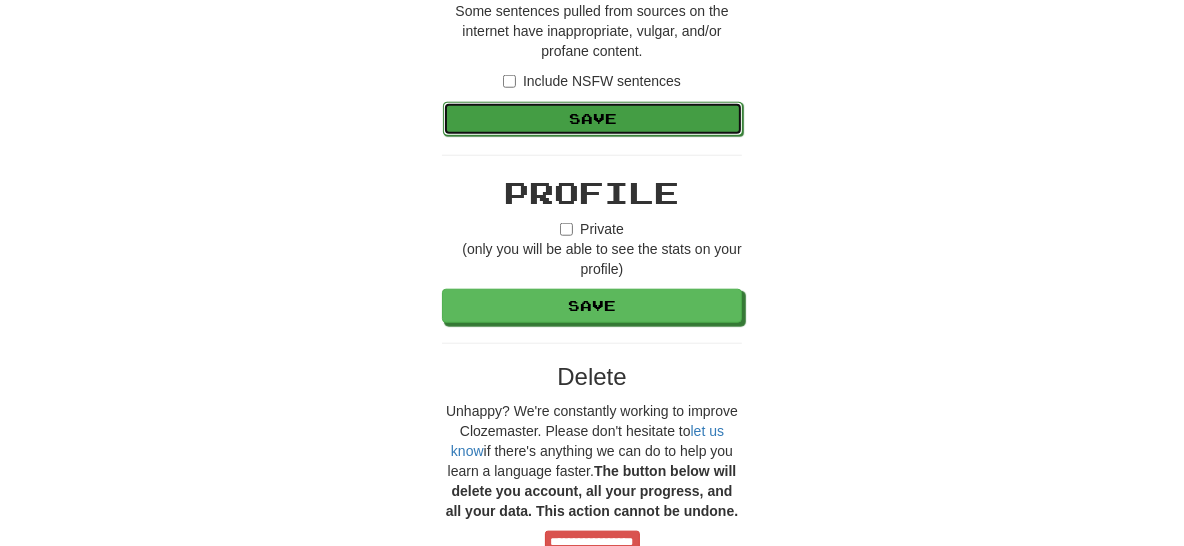 click on "Save" at bounding box center [593, 119] 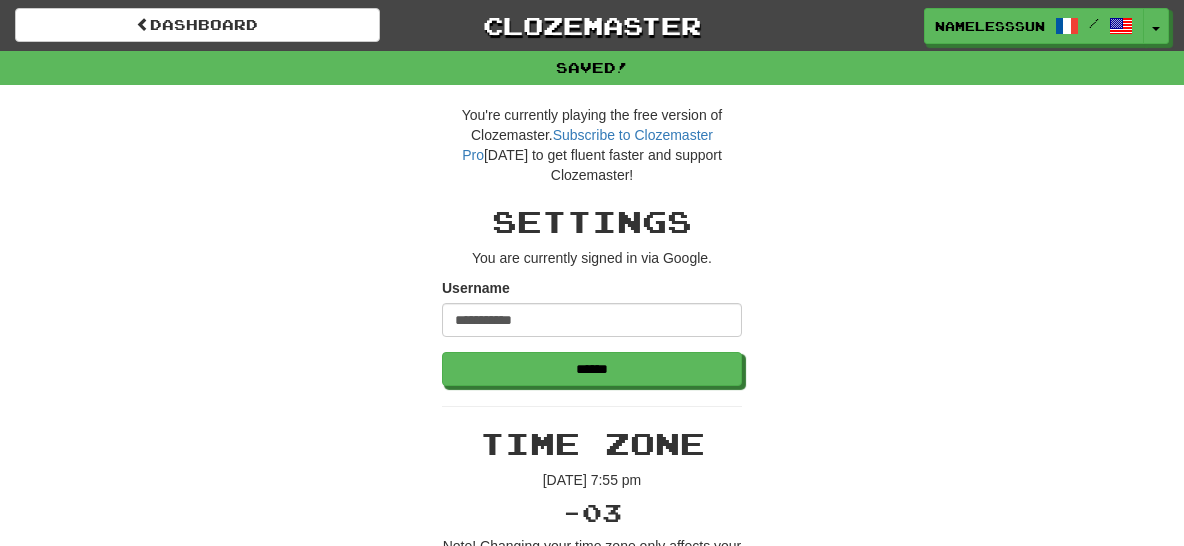scroll, scrollTop: 0, scrollLeft: 0, axis: both 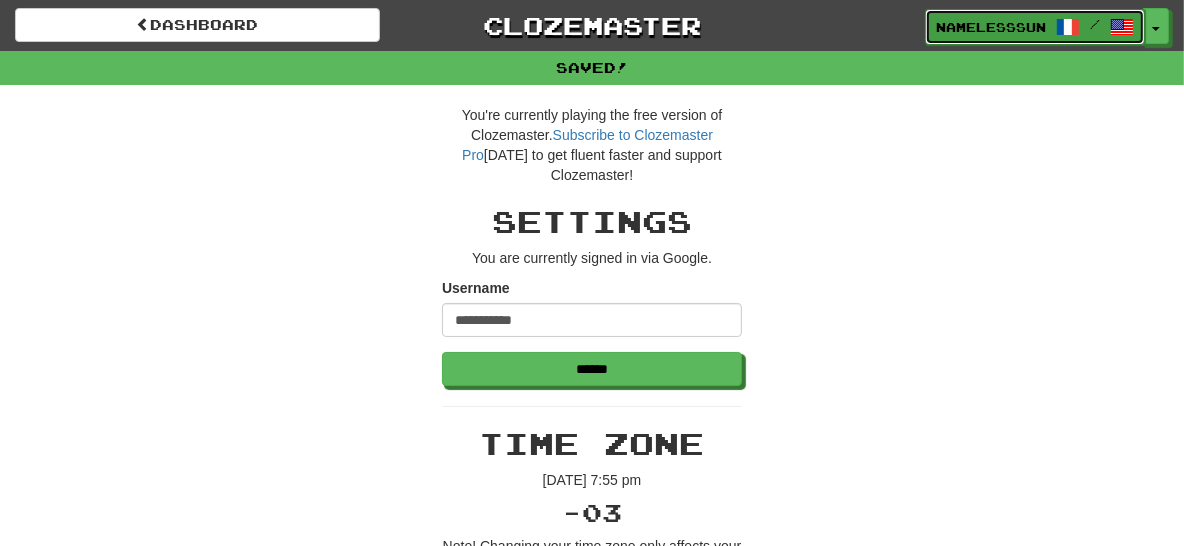 click on "namelesssun" at bounding box center [991, 27] 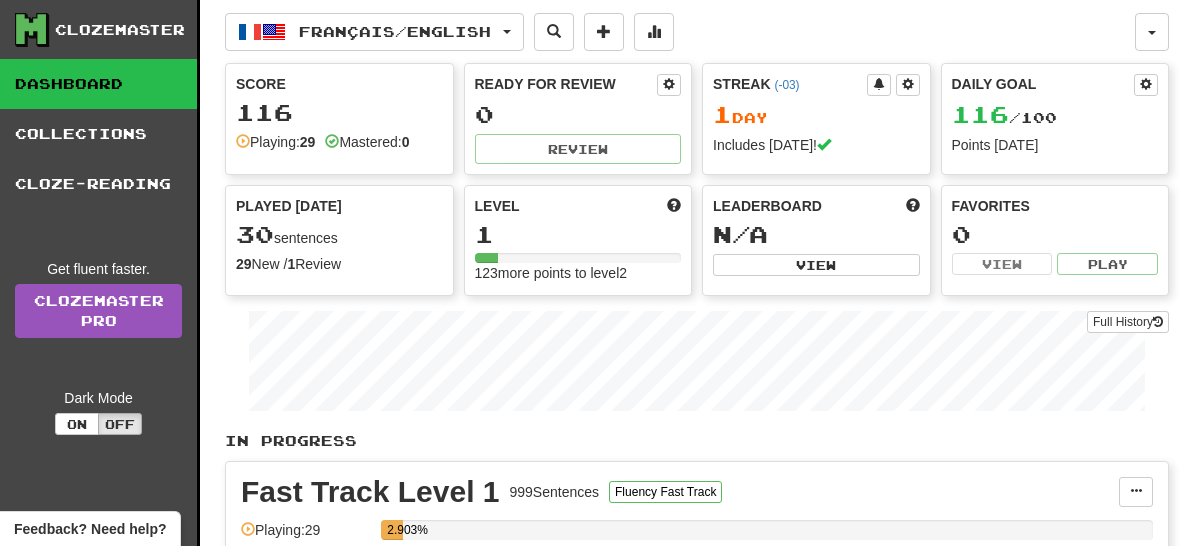 scroll, scrollTop: 0, scrollLeft: 0, axis: both 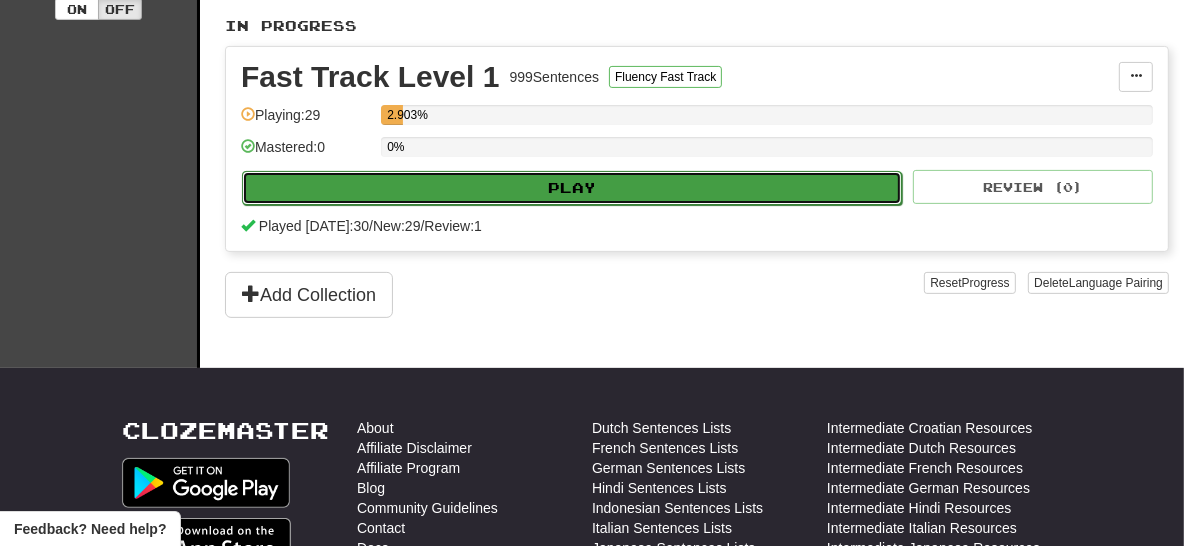 click on "Play" at bounding box center (572, 188) 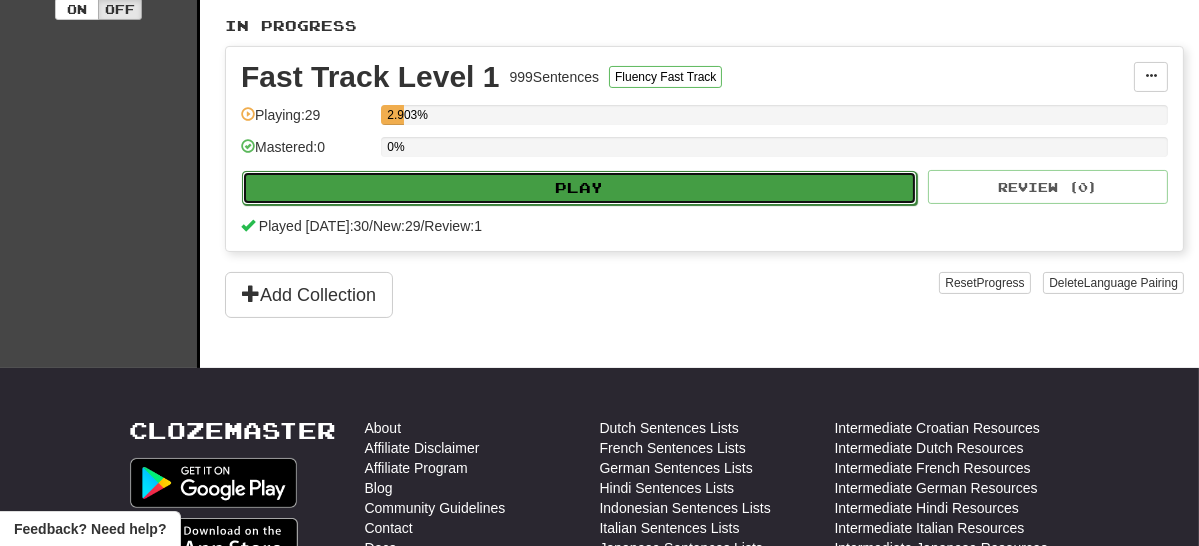 select on "**" 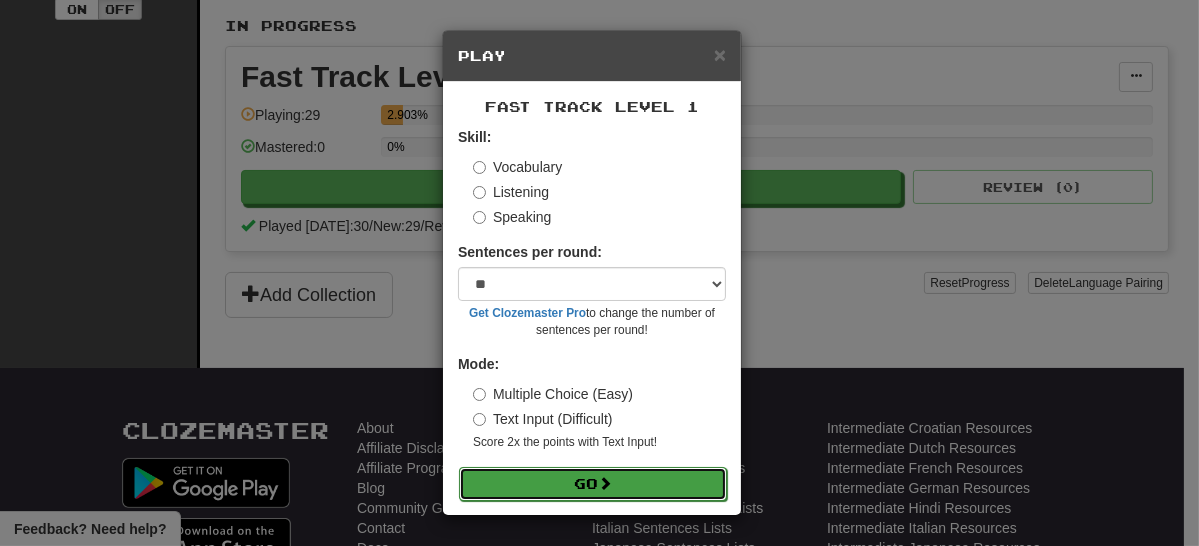 click on "Go" at bounding box center [593, 484] 